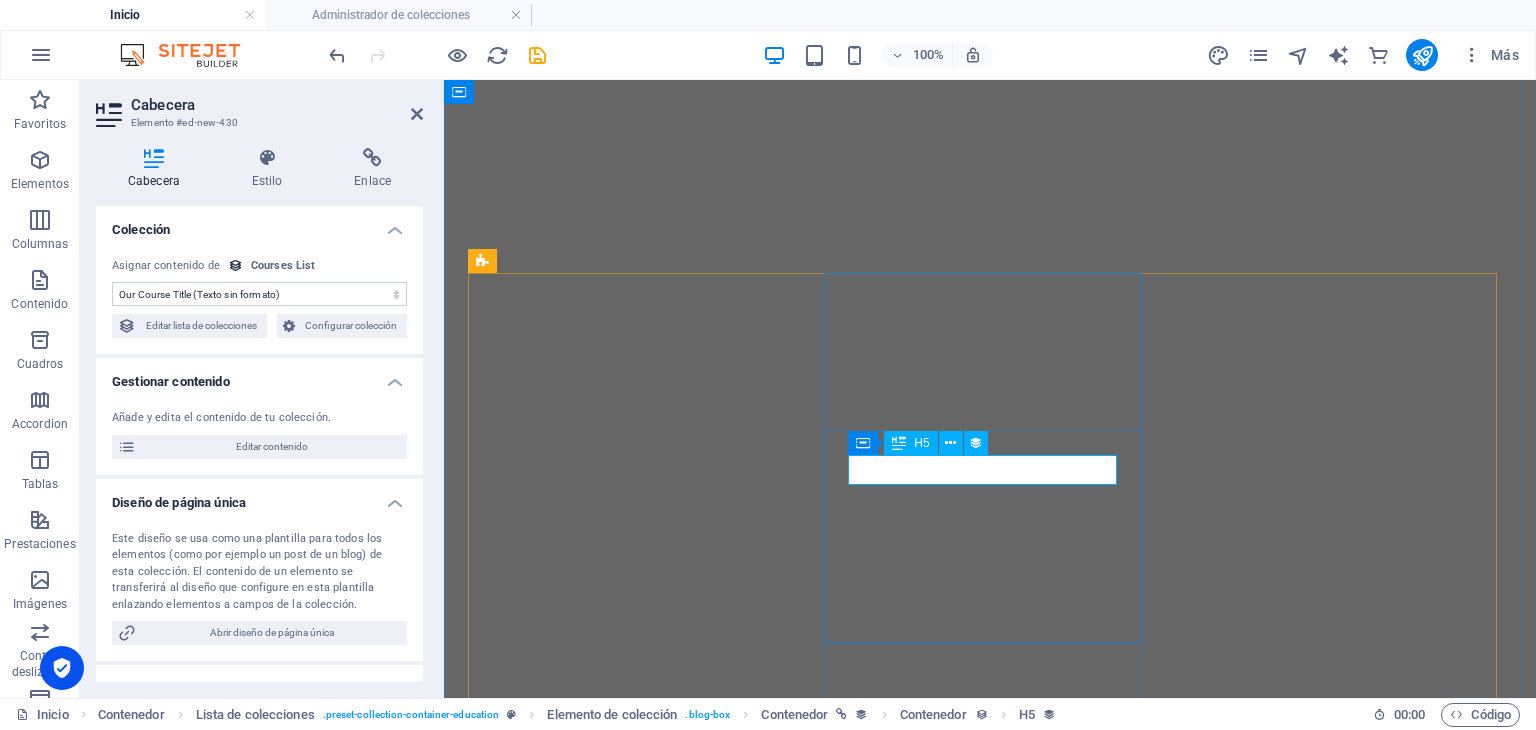 select on "name" 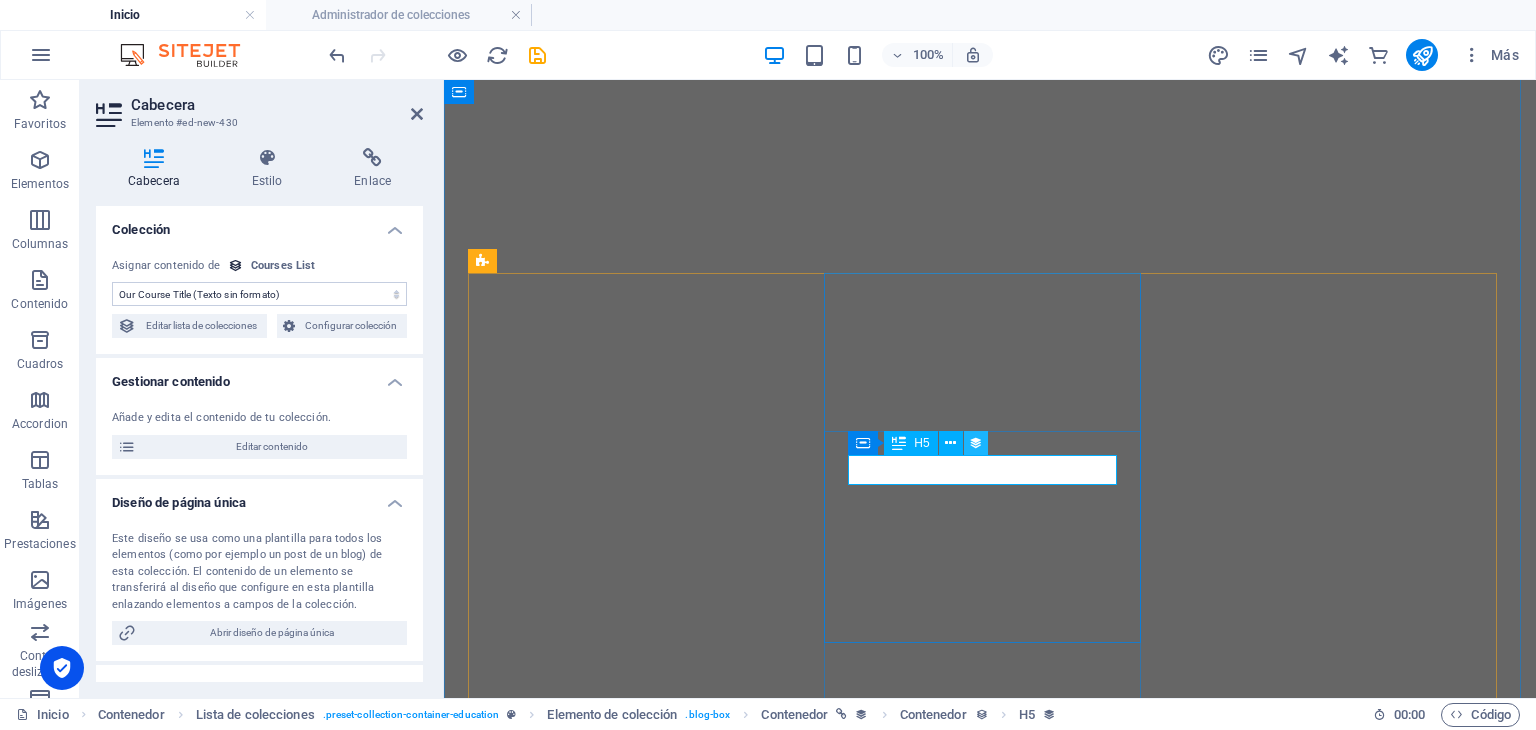 scroll, scrollTop: 0, scrollLeft: 0, axis: both 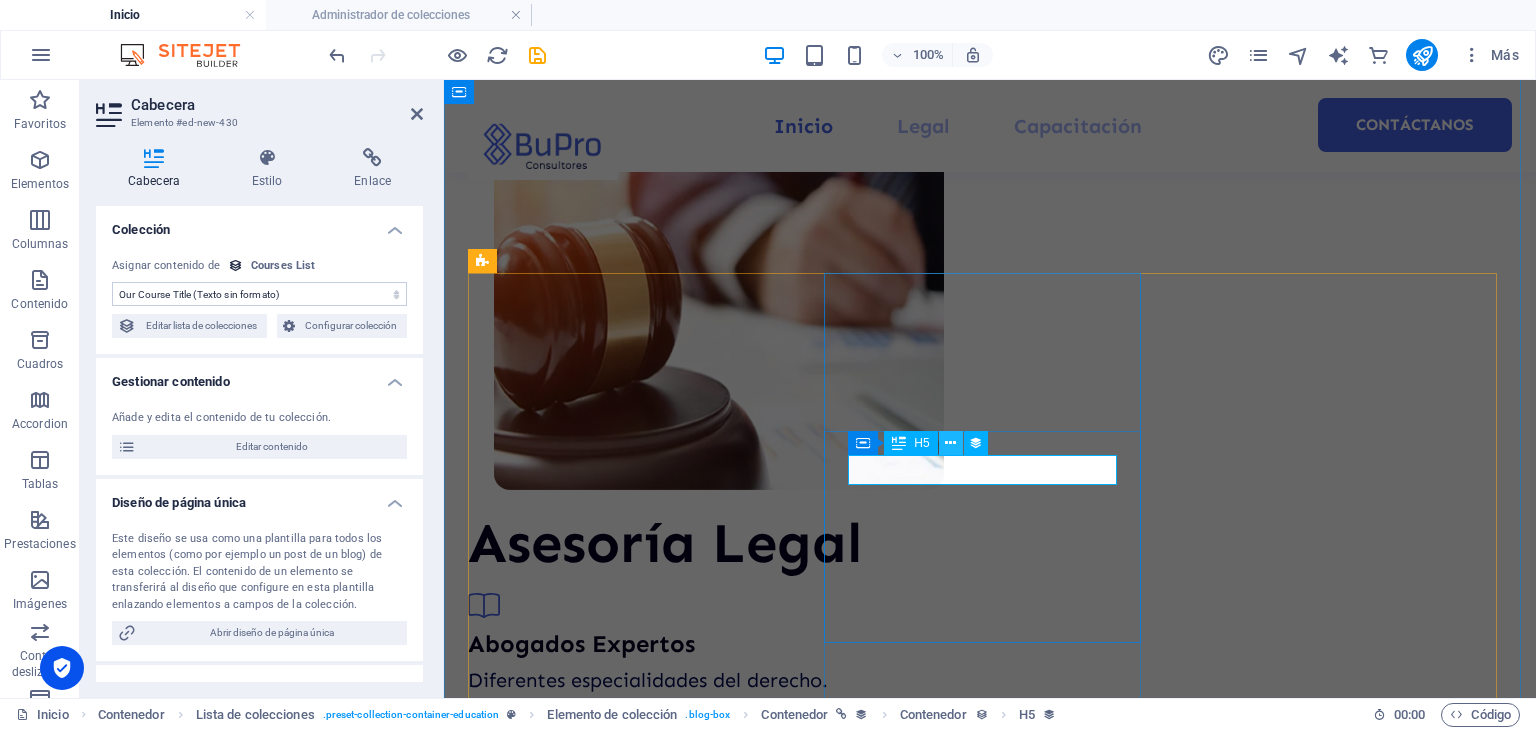click at bounding box center [950, 443] 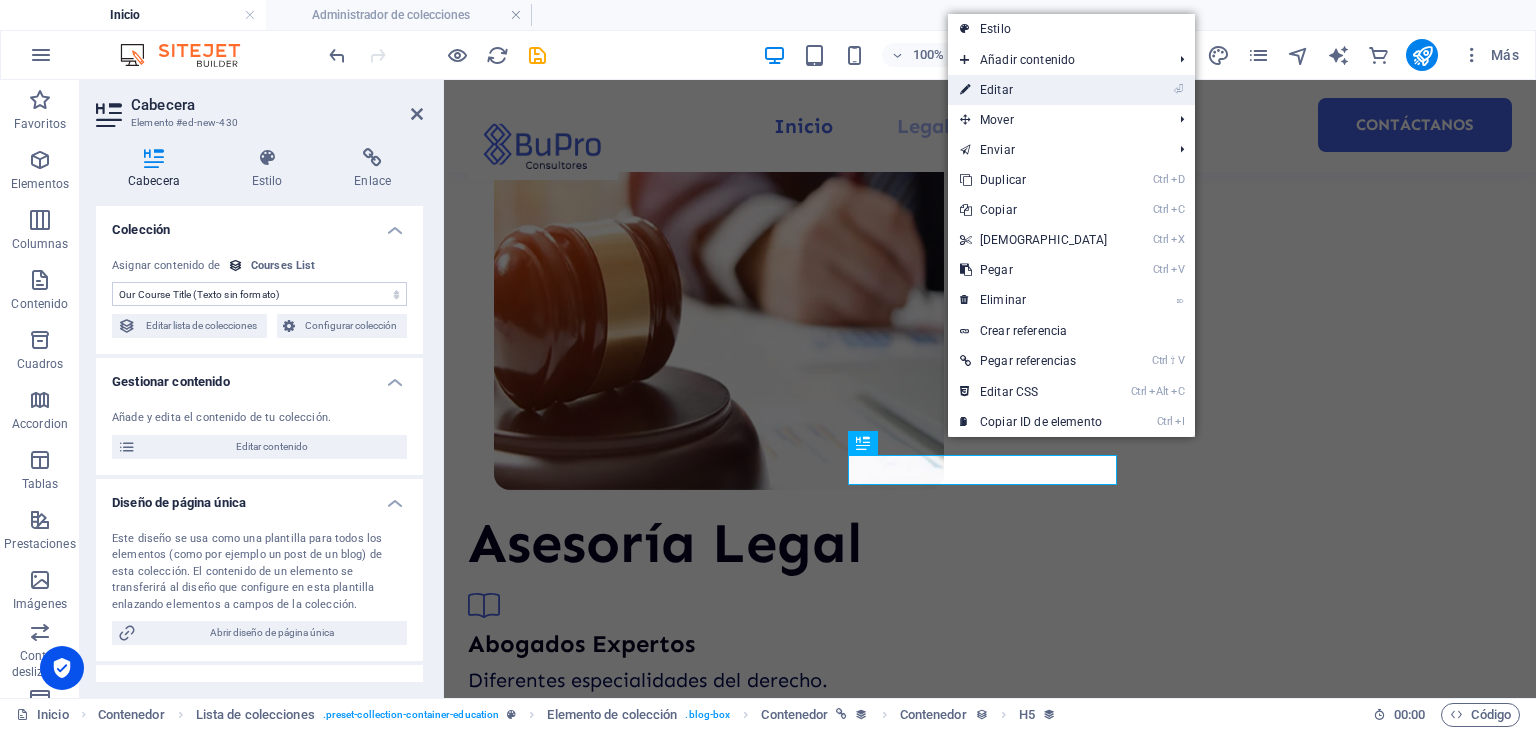 click on "⏎  Editar" at bounding box center (1034, 90) 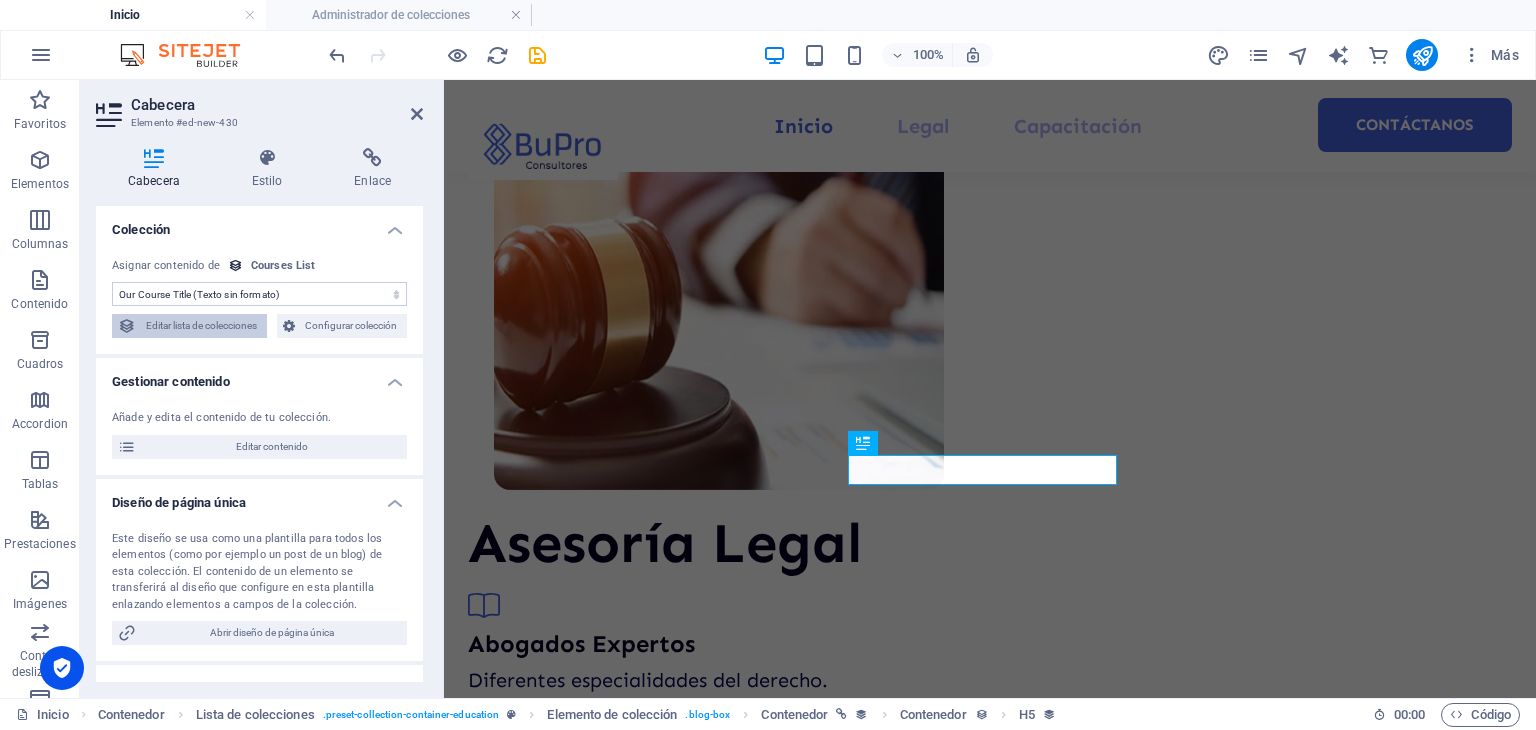 click on "Editar lista de colecciones" at bounding box center (201, 326) 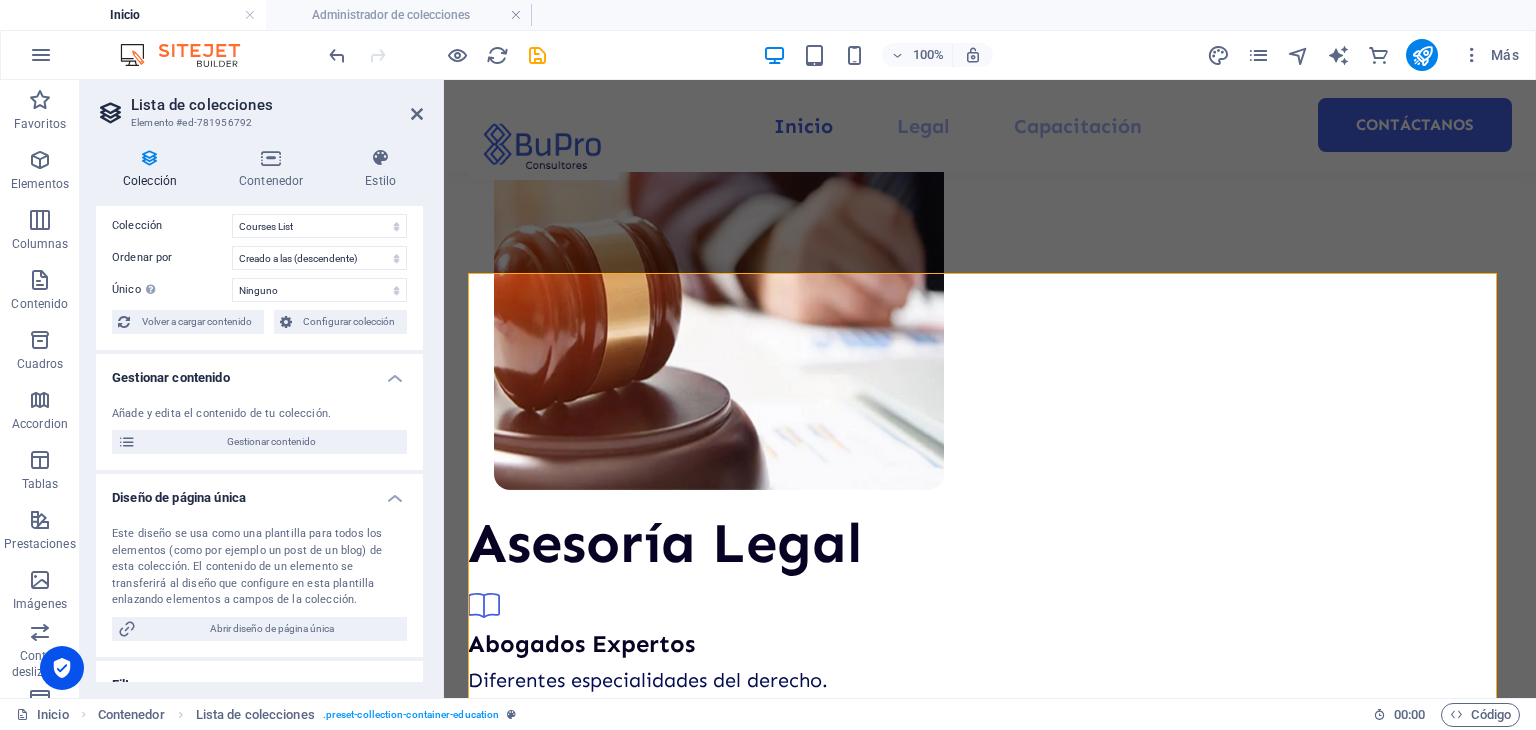 scroll, scrollTop: 0, scrollLeft: 0, axis: both 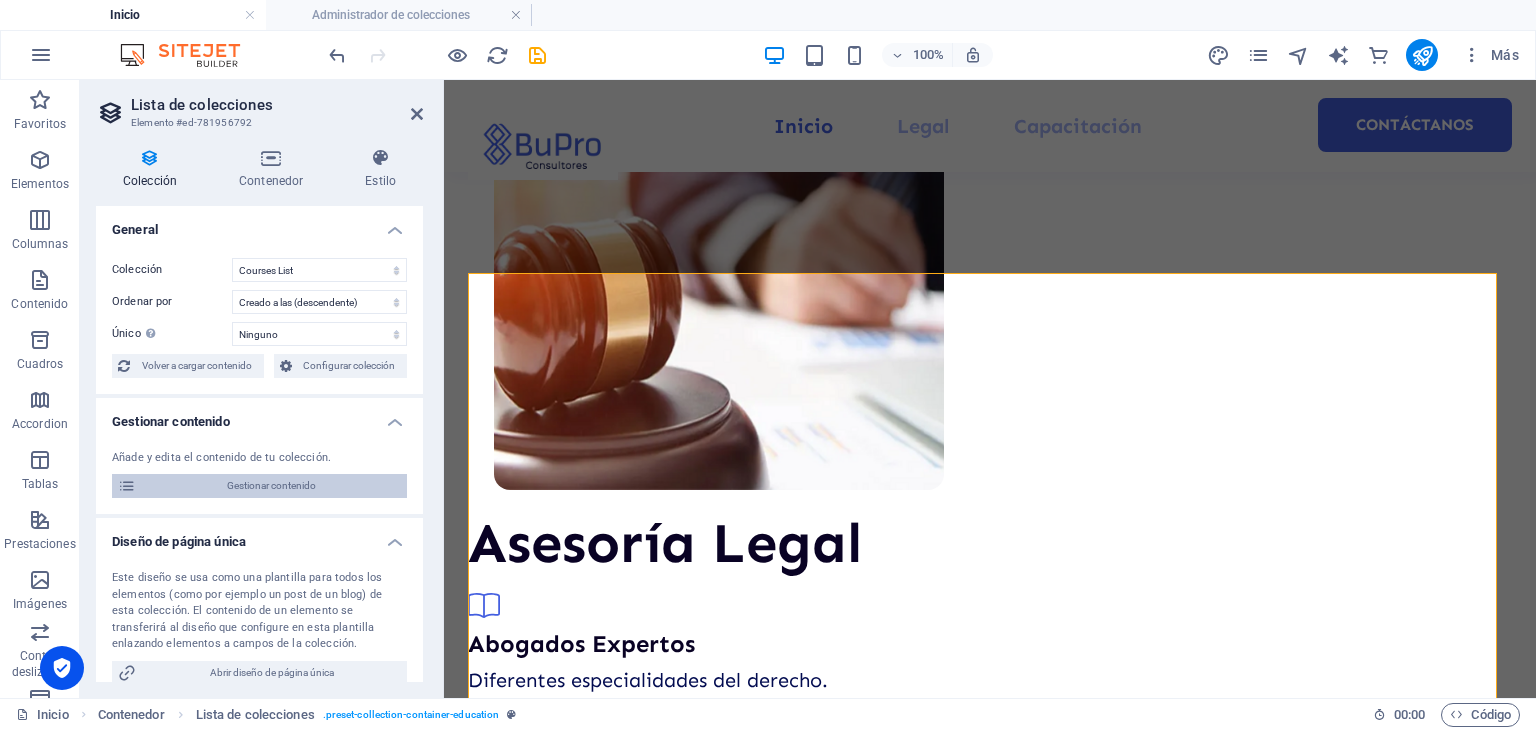 click on "Gestionar contenido" at bounding box center [271, 486] 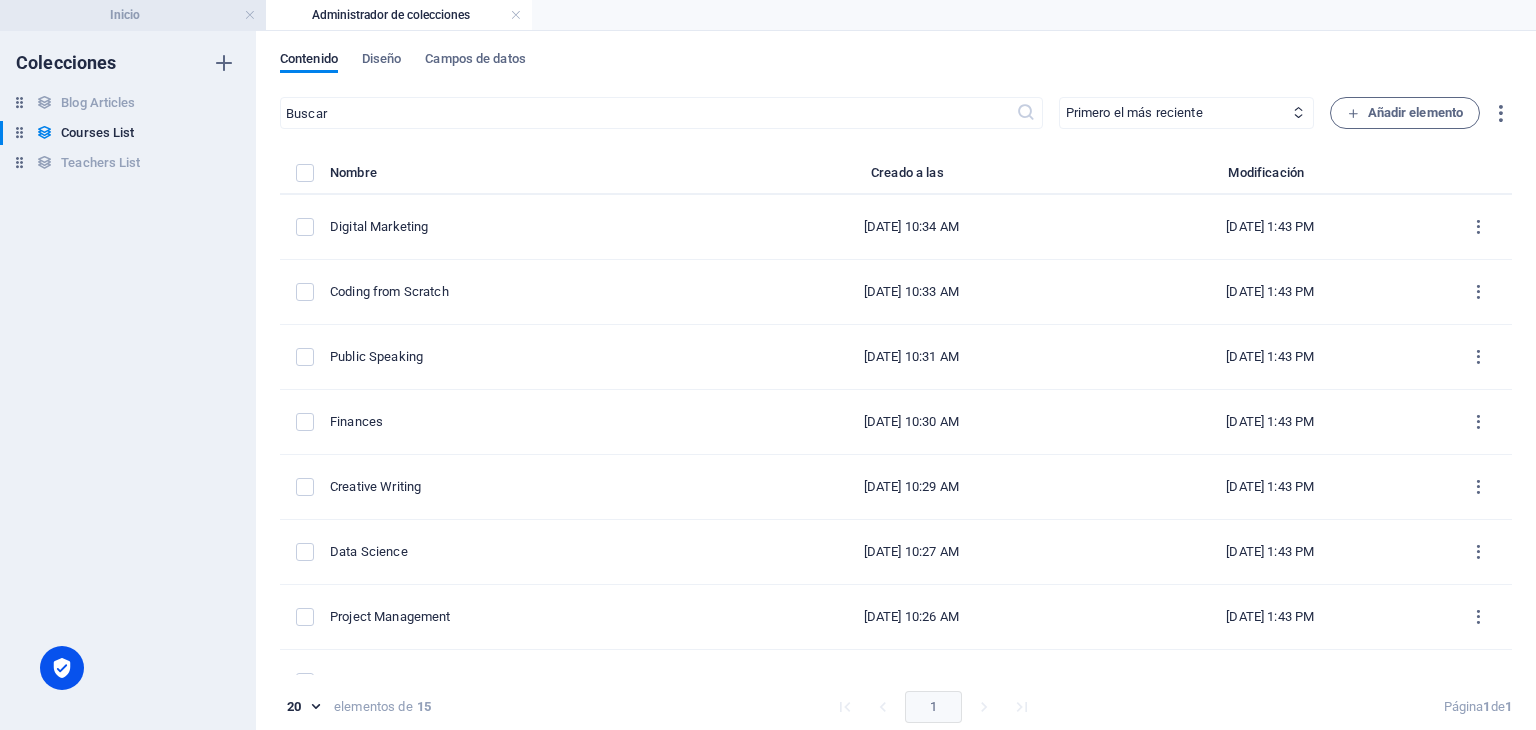 click on "Inicio" at bounding box center [133, 15] 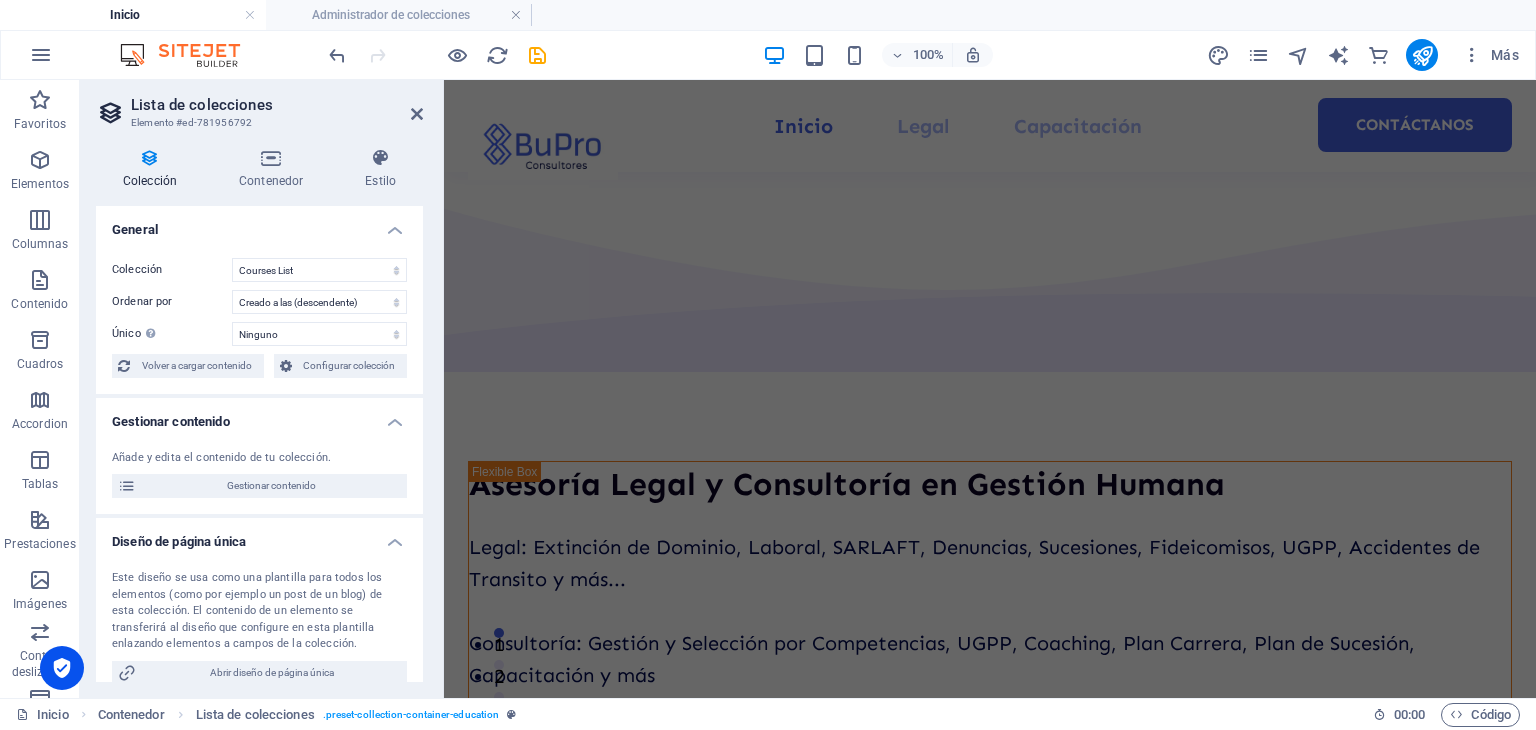 scroll, scrollTop: 1562, scrollLeft: 0, axis: vertical 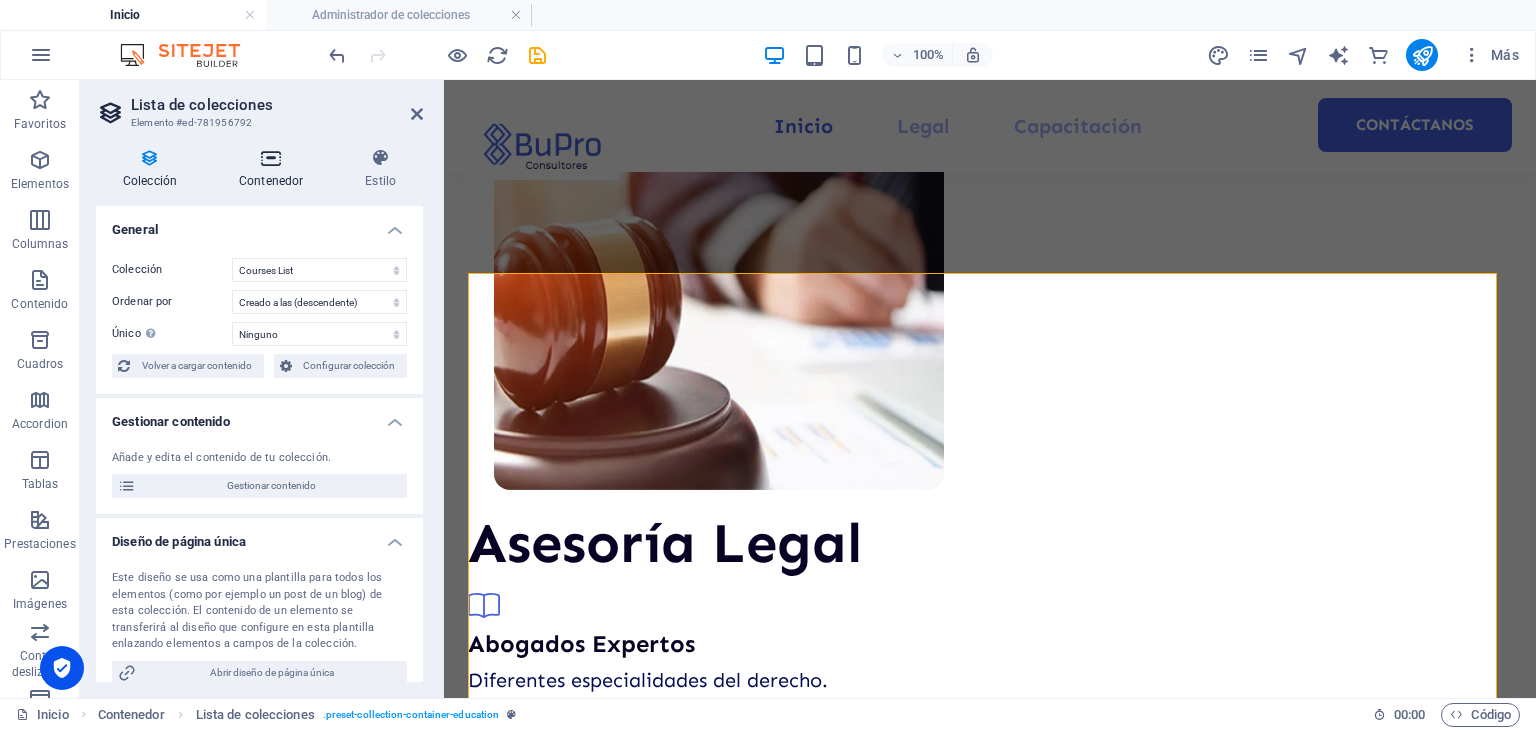 click at bounding box center (271, 158) 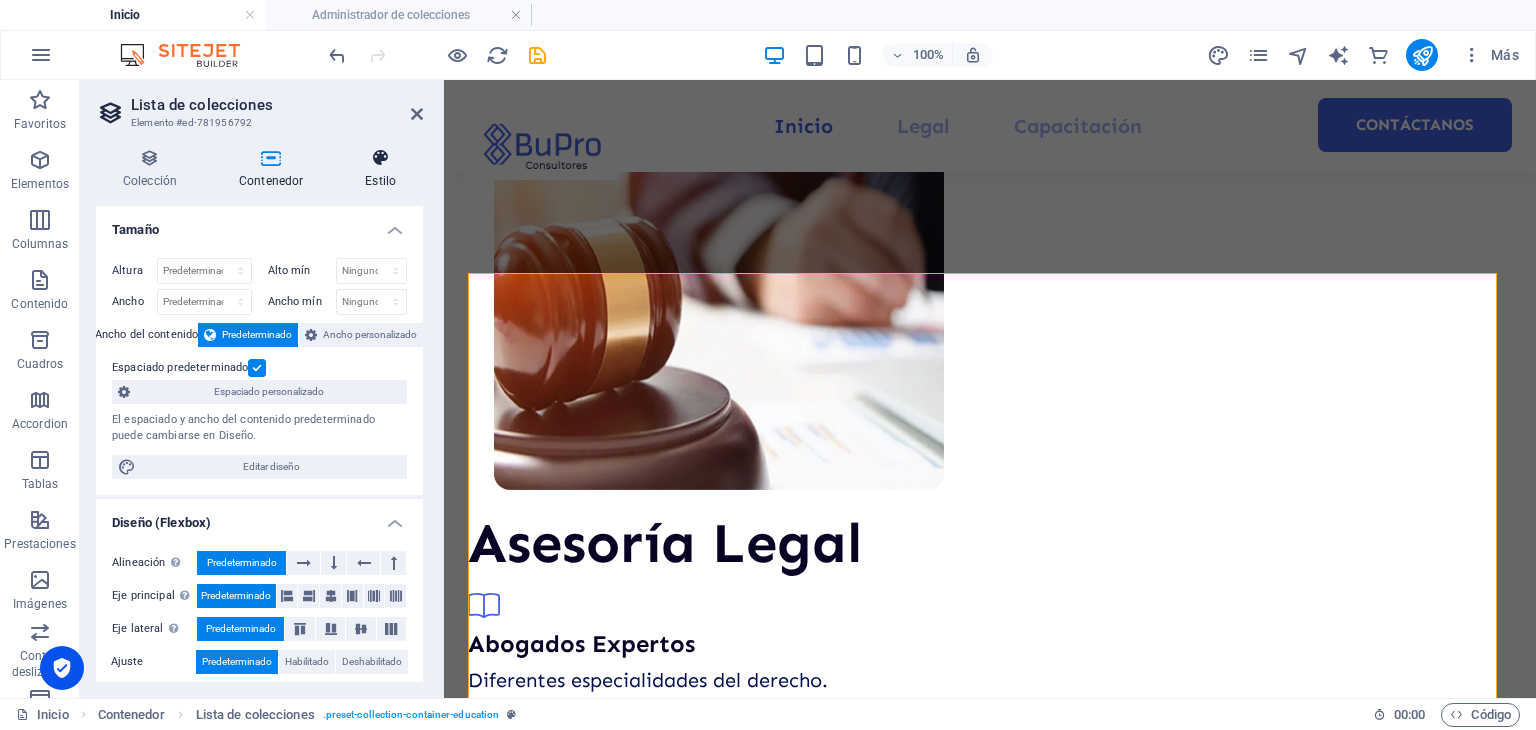 click at bounding box center [380, 158] 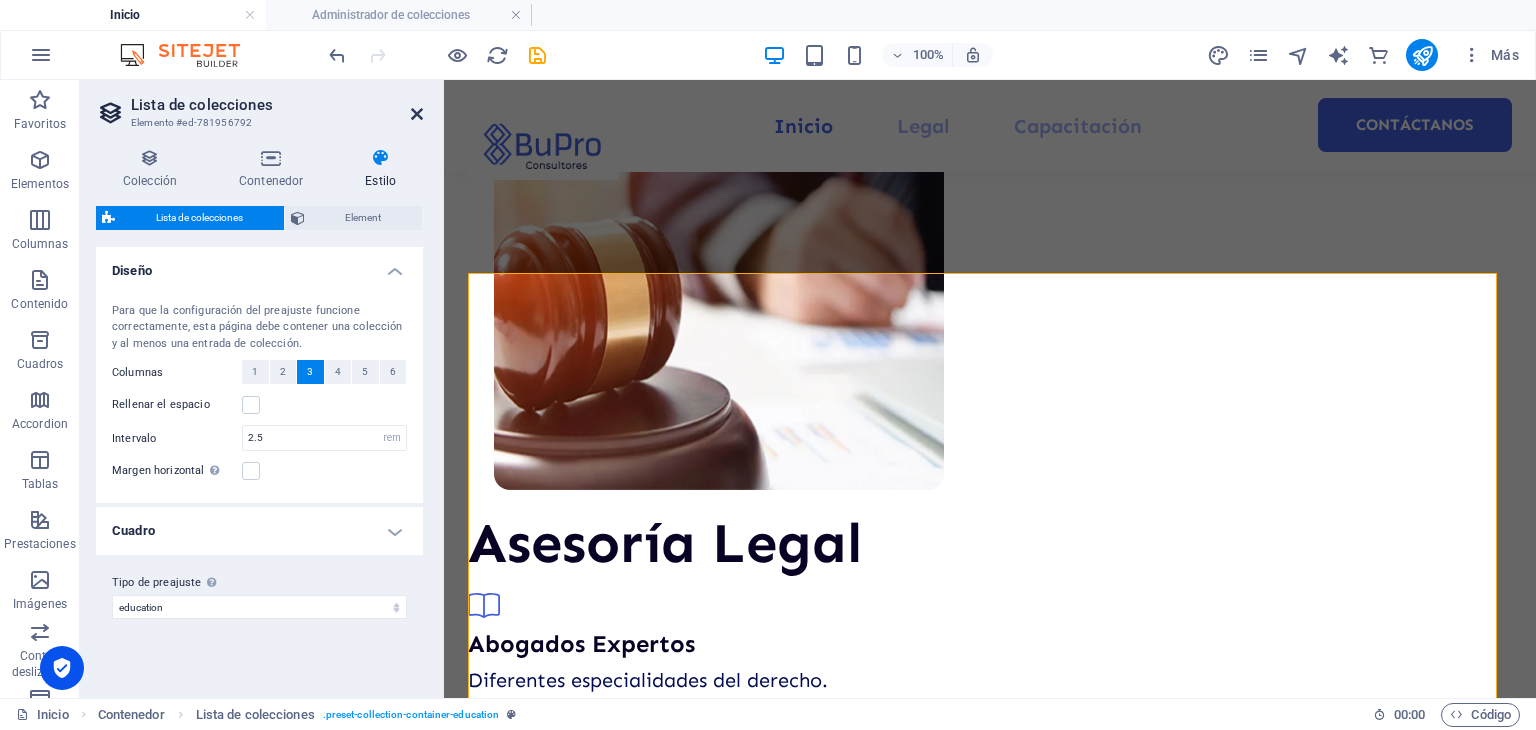 click at bounding box center [417, 114] 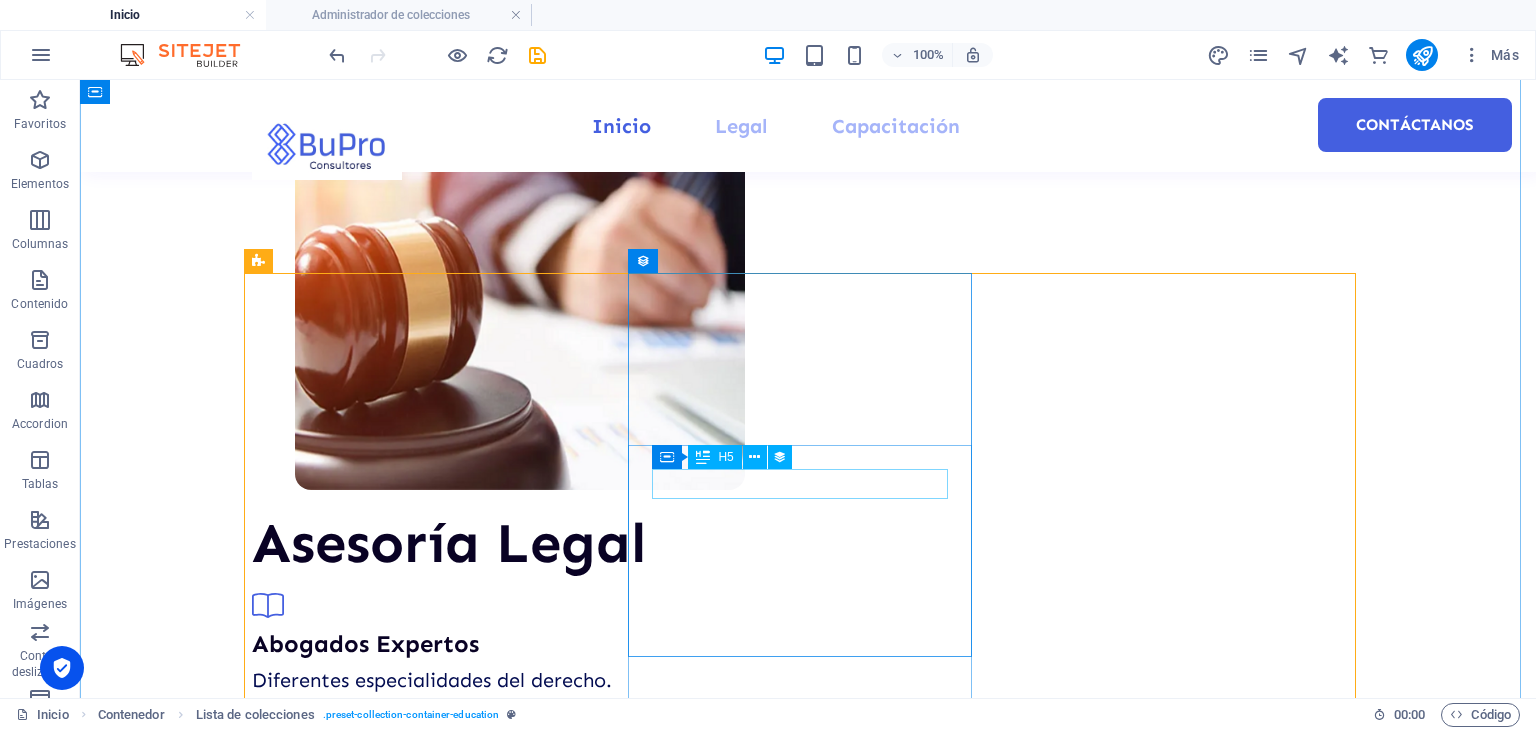 click on "Programming 101" at bounding box center (808, 3273) 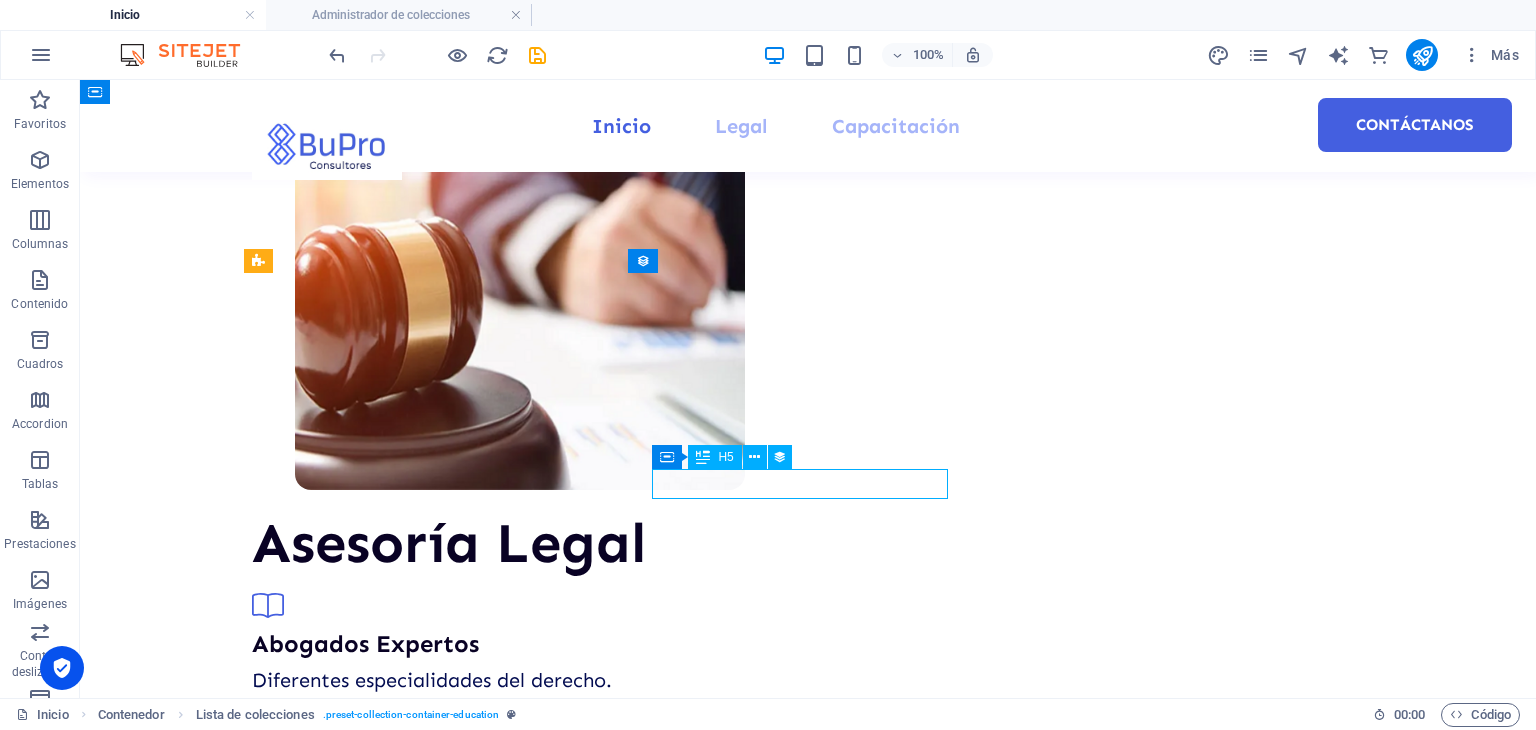 click on "Programming 101" at bounding box center [808, 3273] 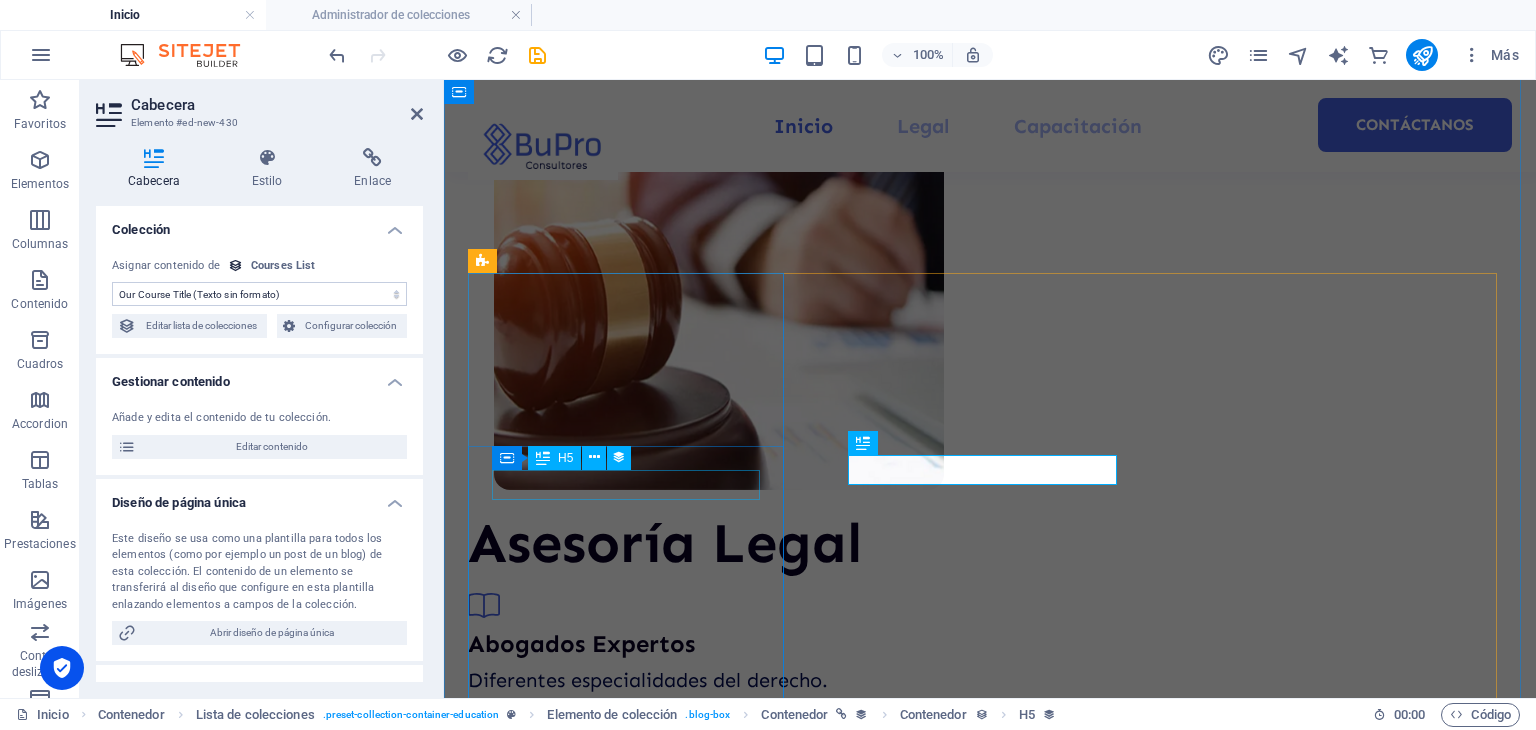 click on "Coaching" at bounding box center [990, 2319] 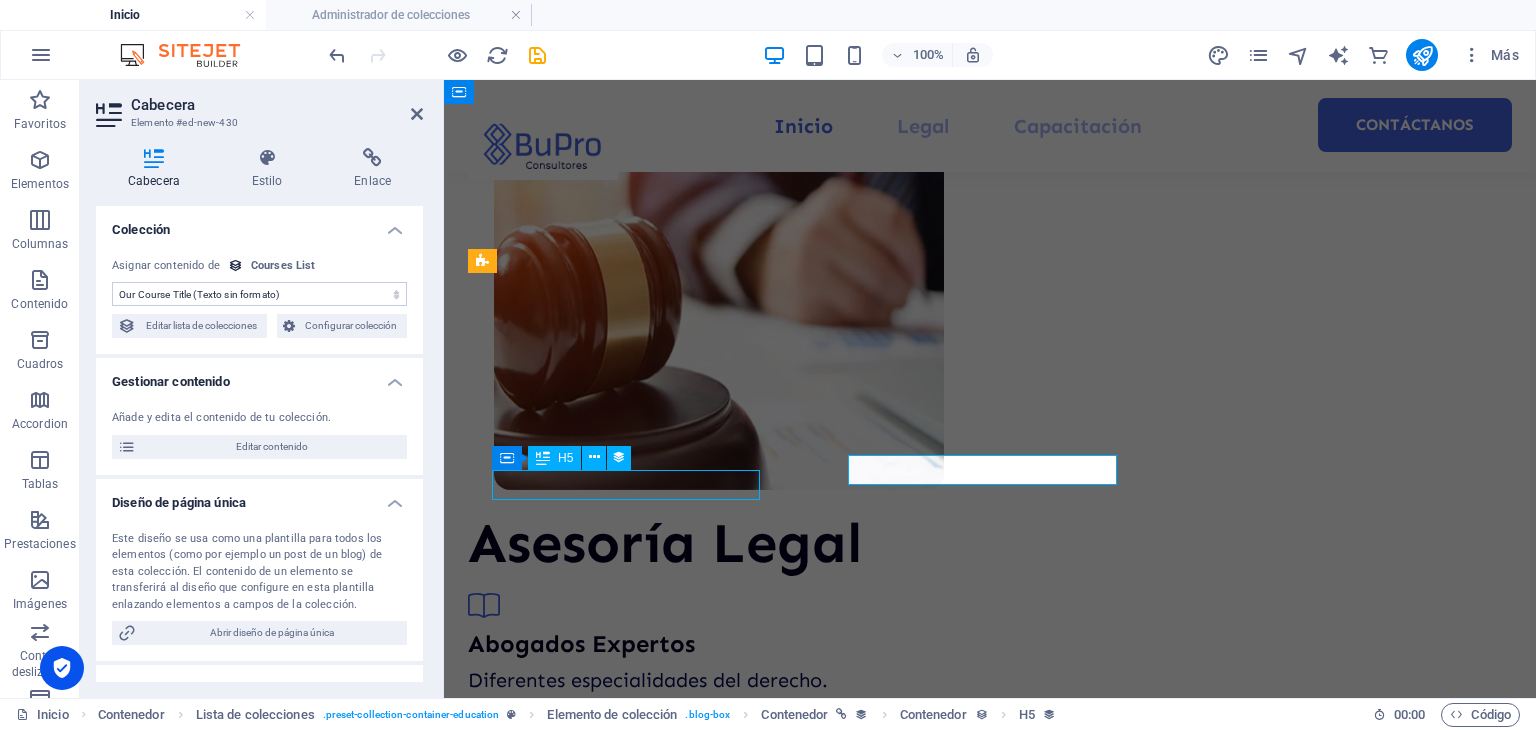 click on "Coaching" at bounding box center [990, 2319] 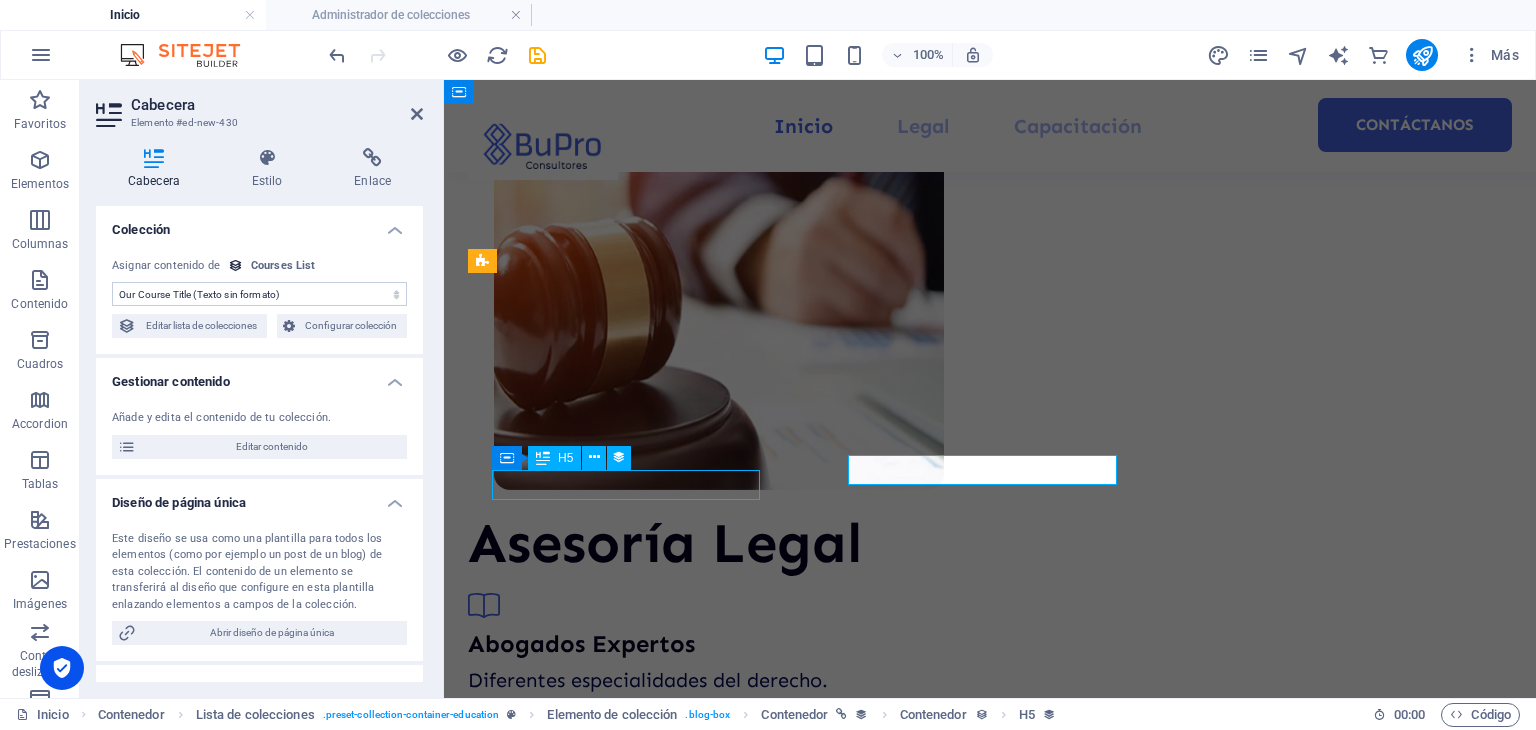 select on "name" 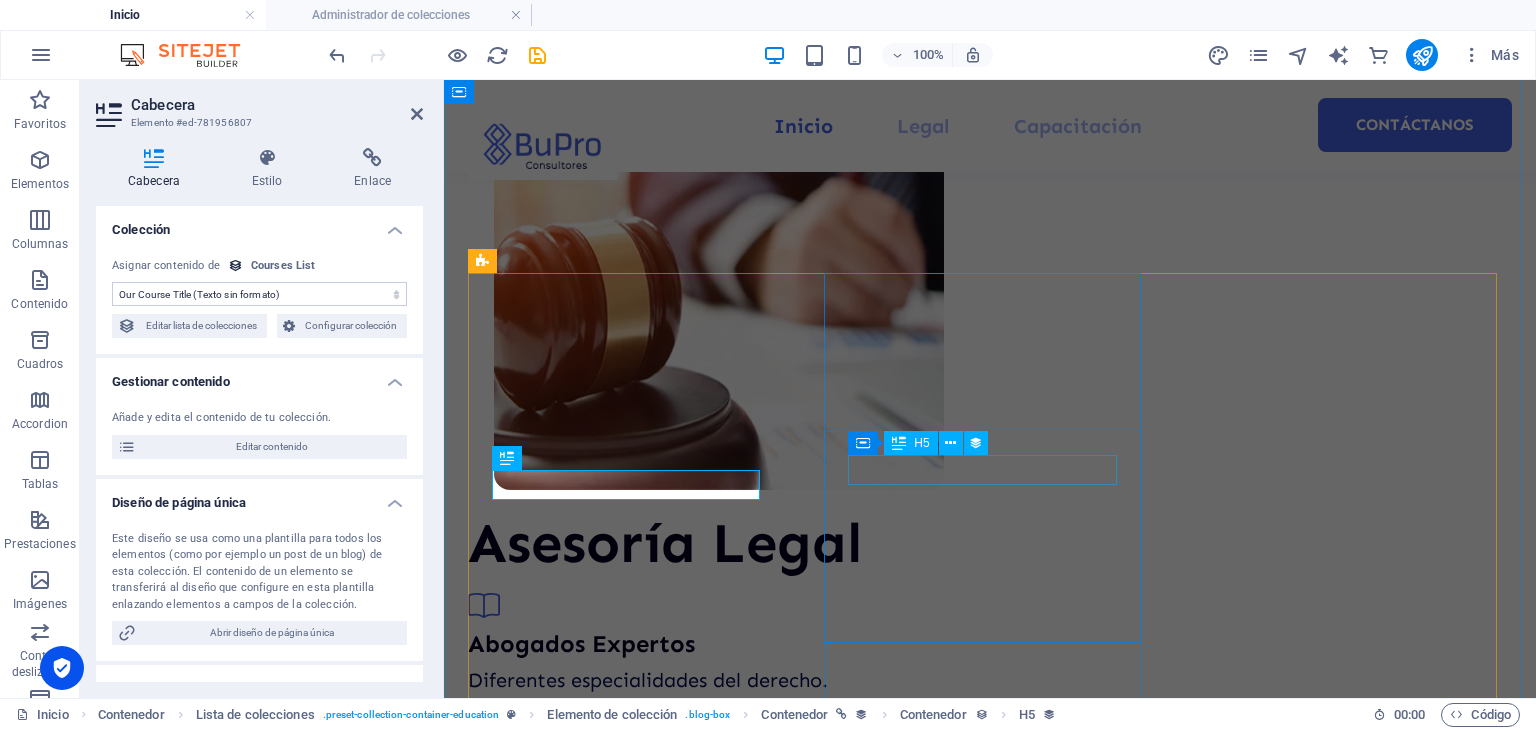 click on "Programming 101" at bounding box center (990, 3202) 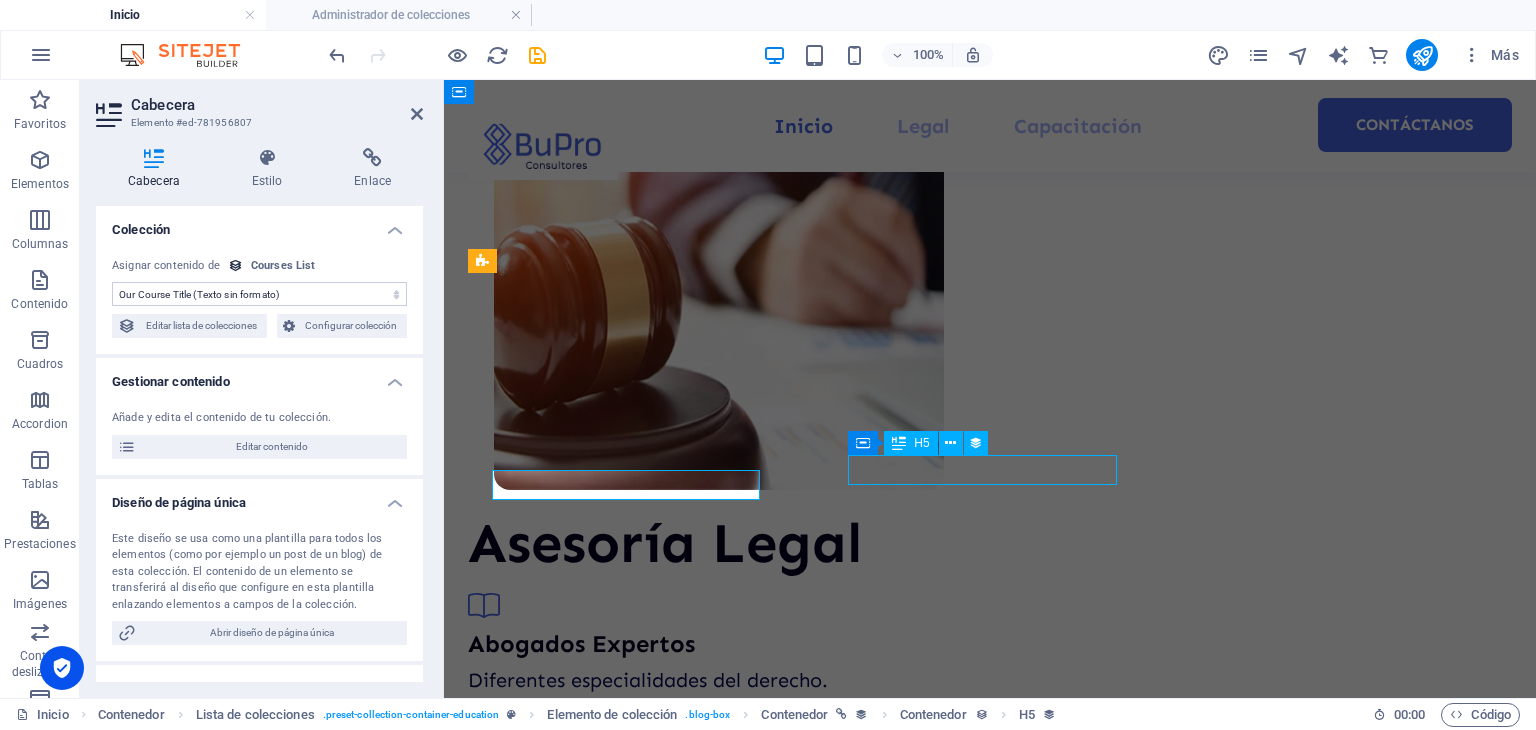 click on "Programming 101" at bounding box center [990, 3202] 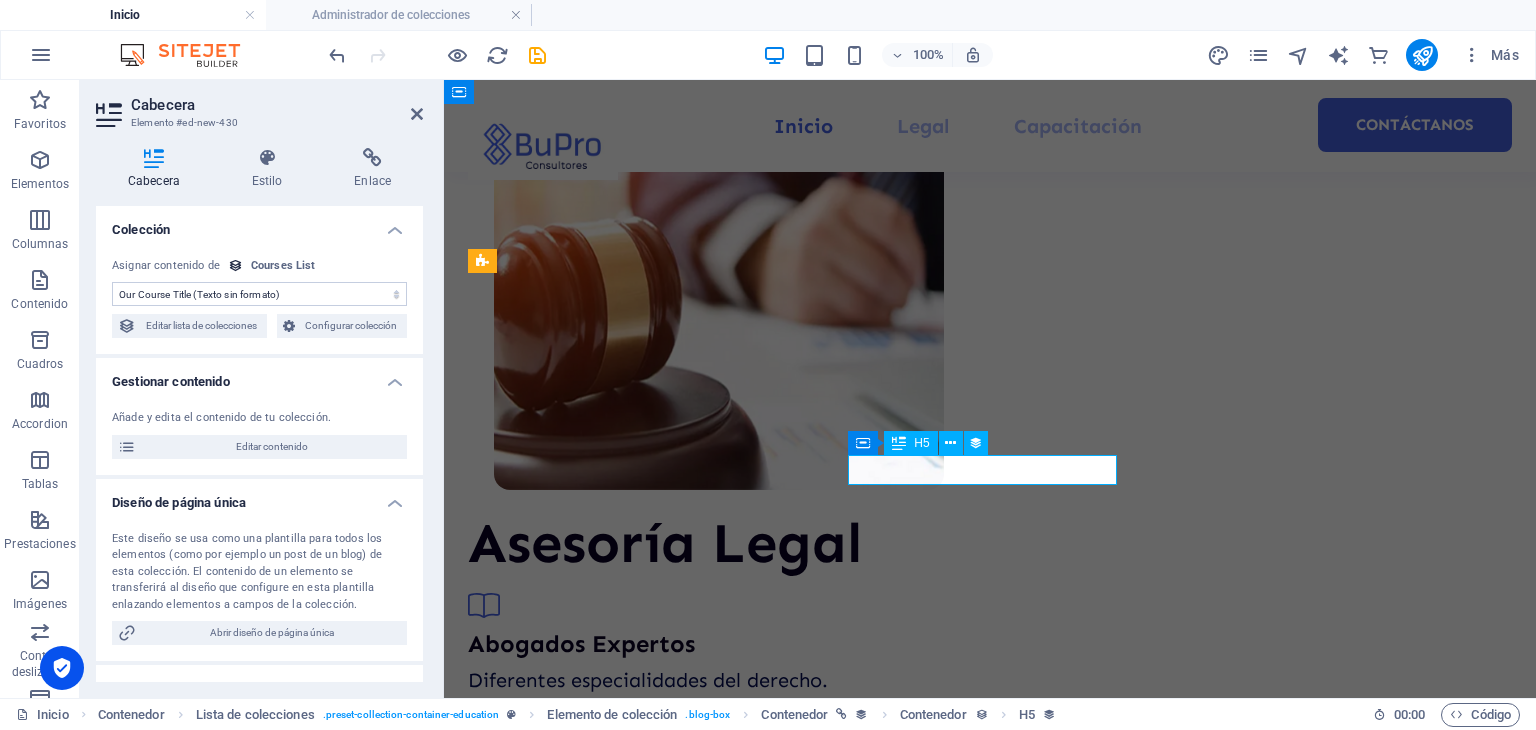 click on "Programming 101" at bounding box center [990, 3202] 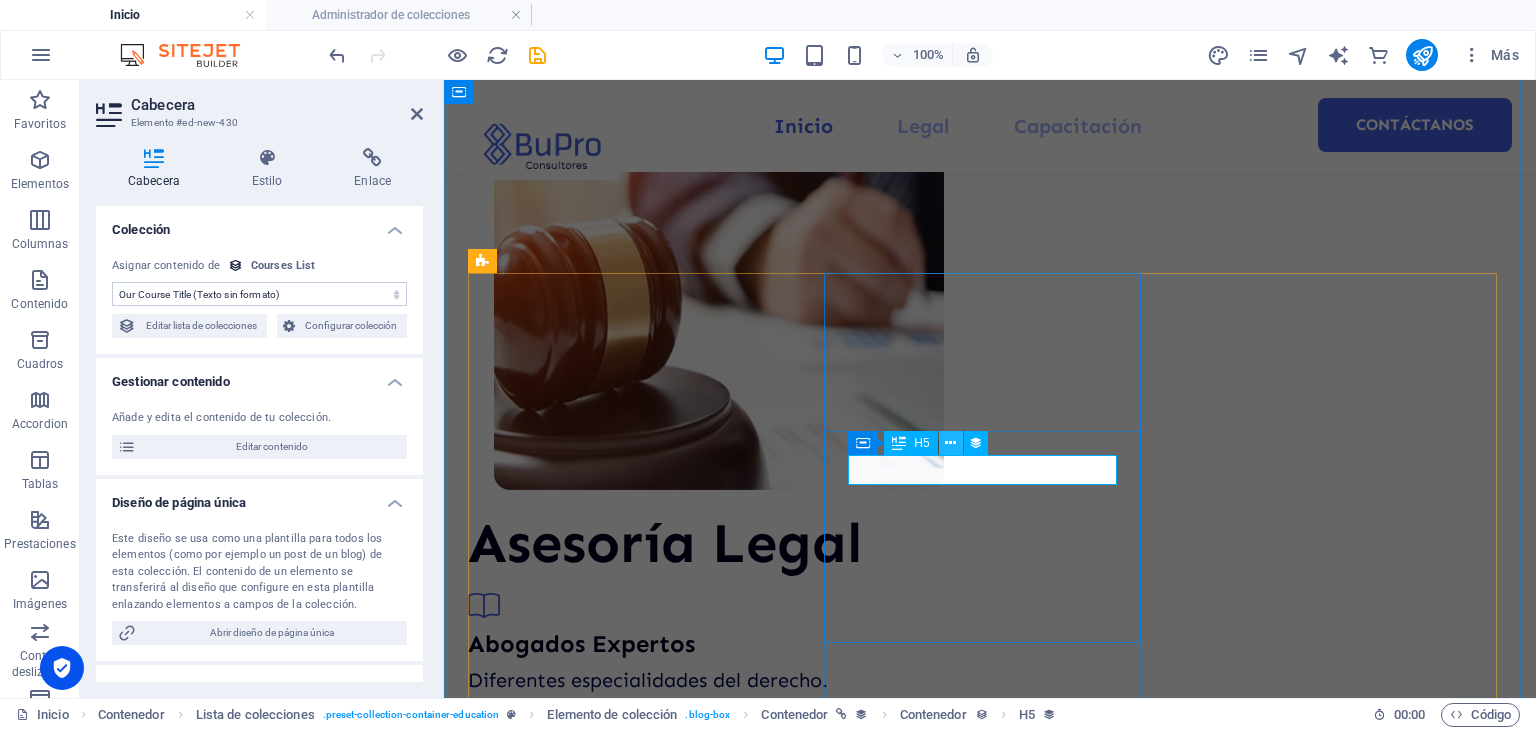 click at bounding box center (950, 443) 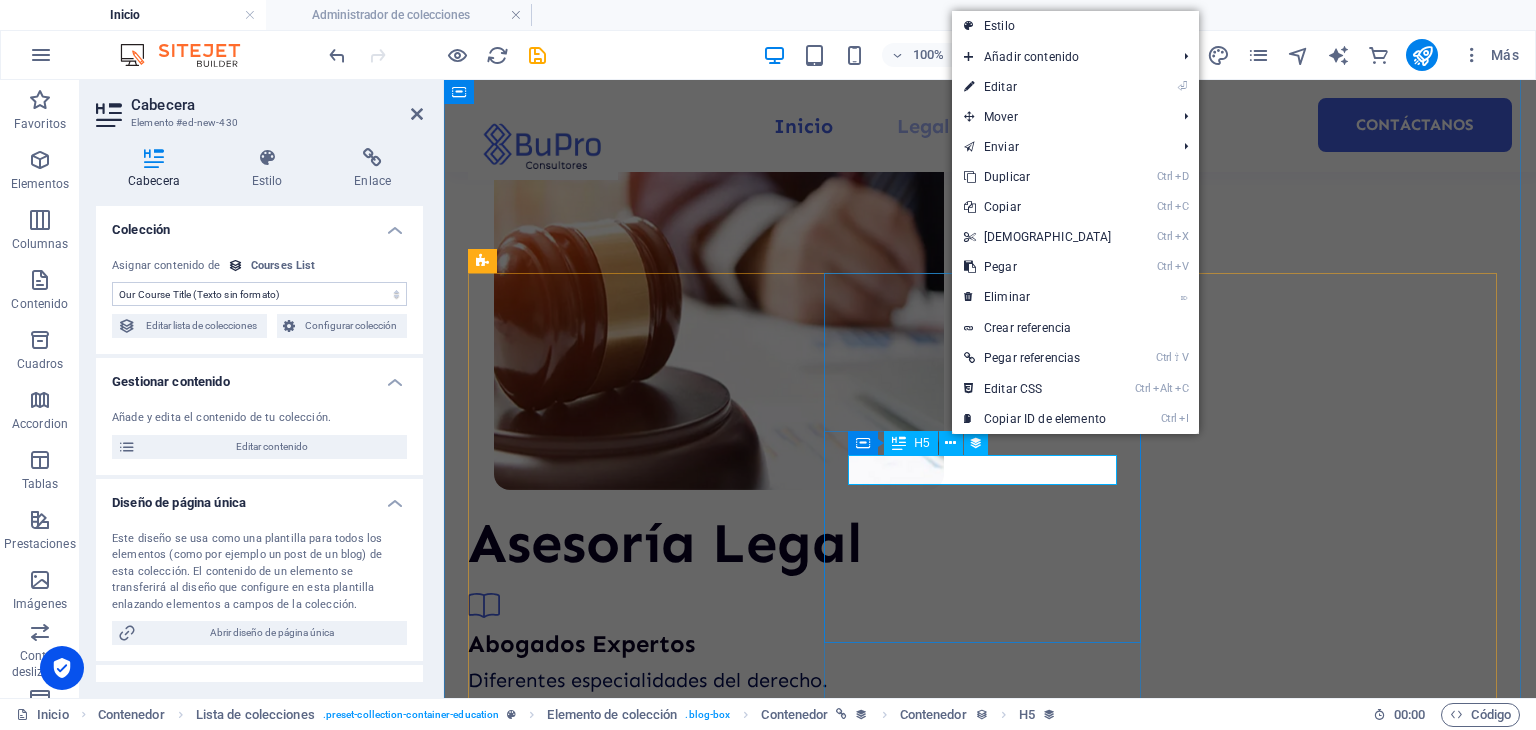 click at bounding box center [899, 443] 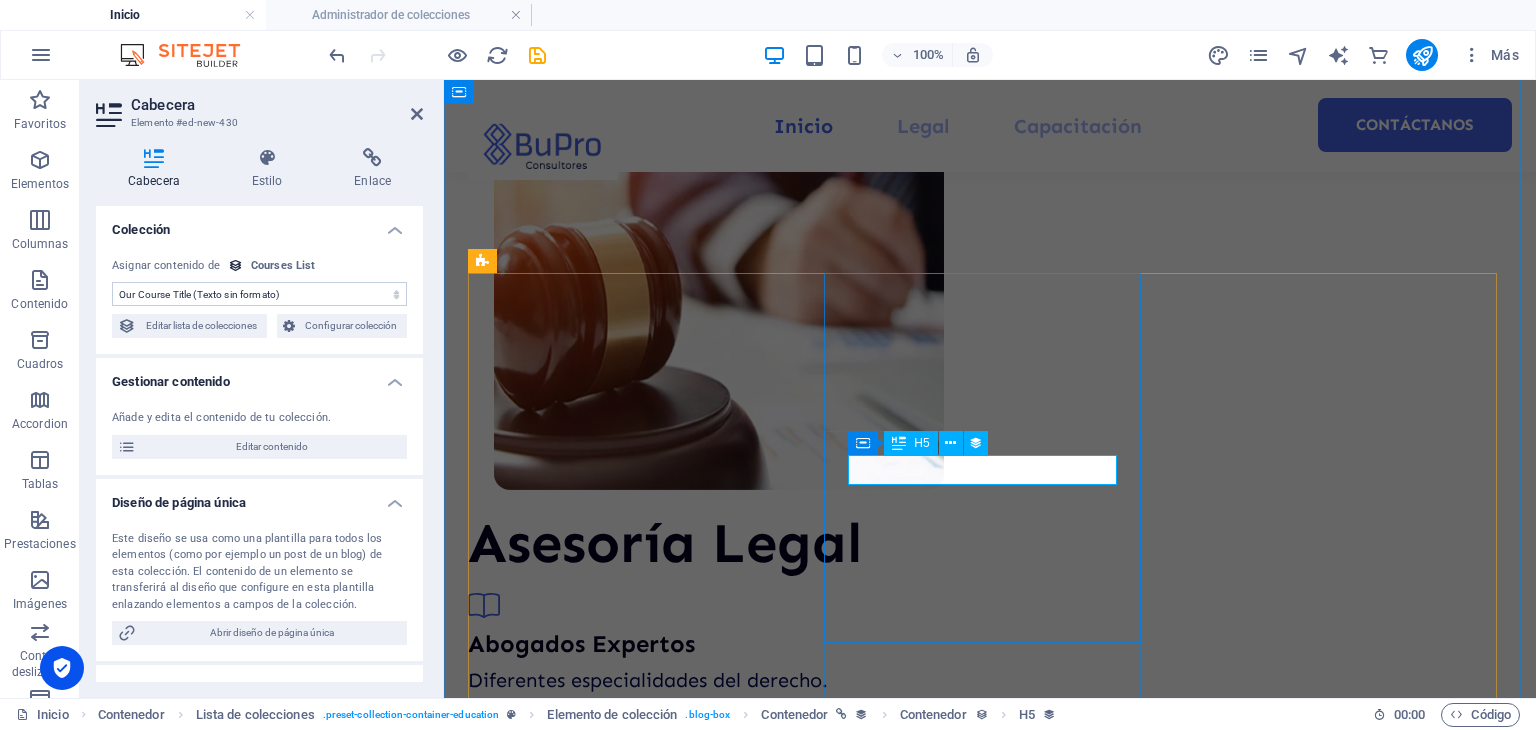 click at bounding box center (899, 443) 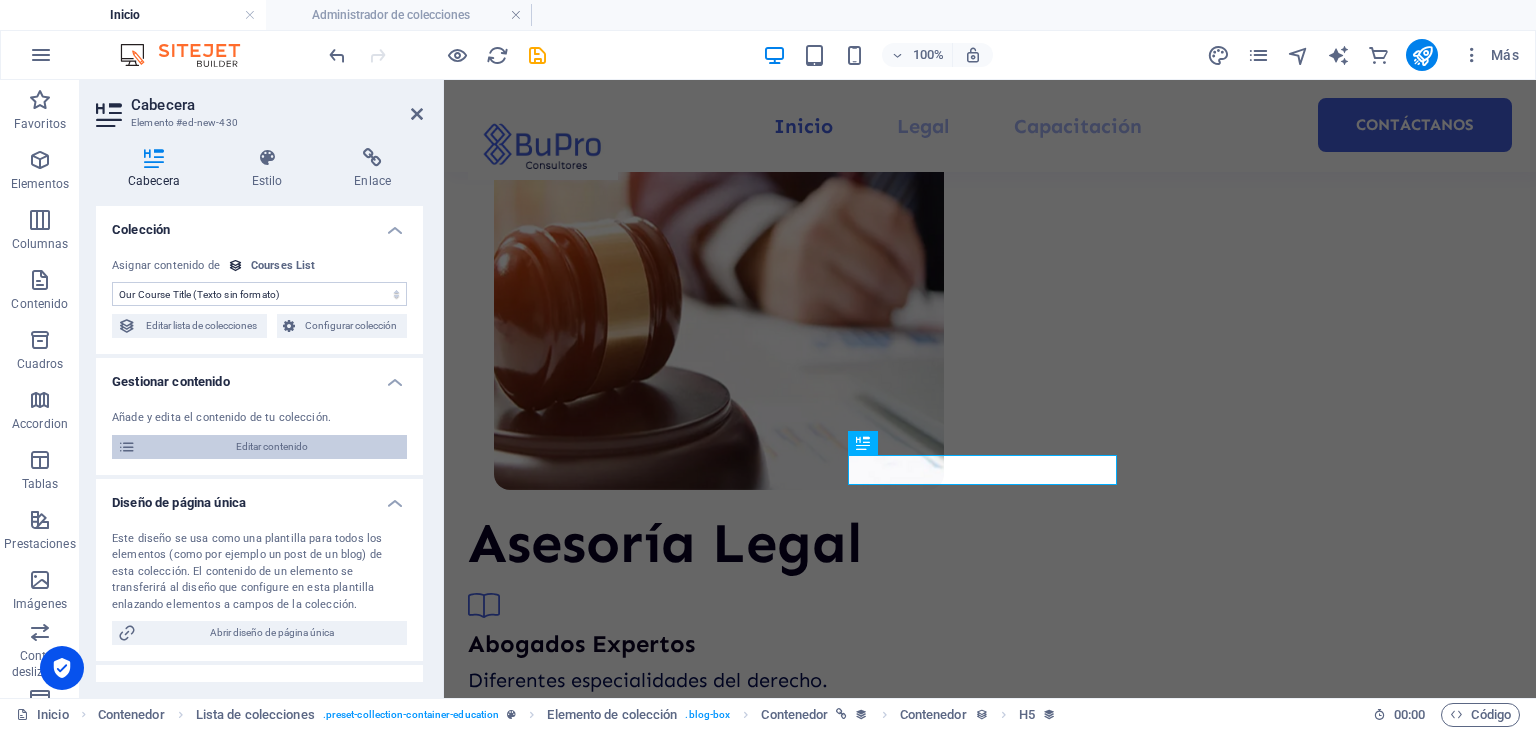 click on "Editar contenido" at bounding box center [271, 447] 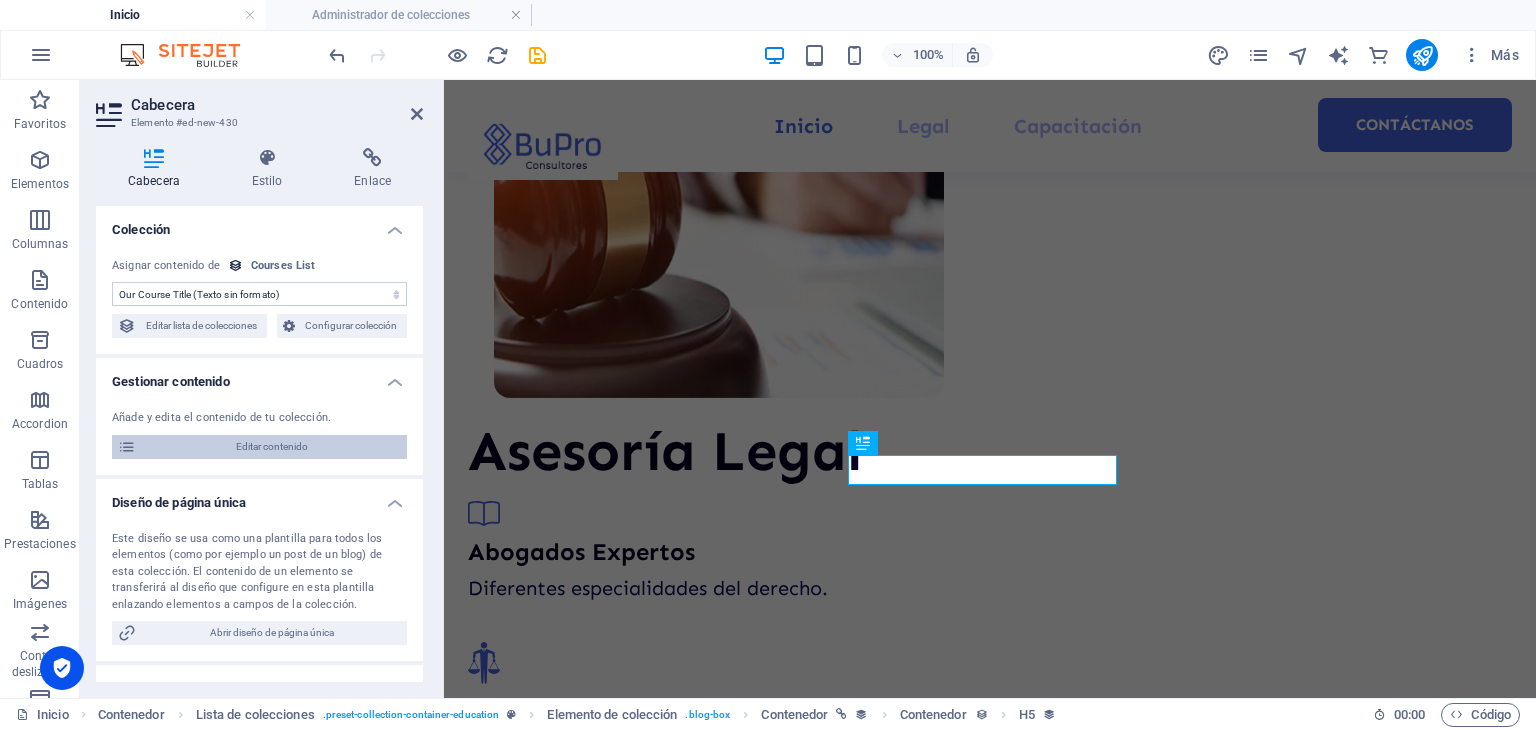 select on "Management" 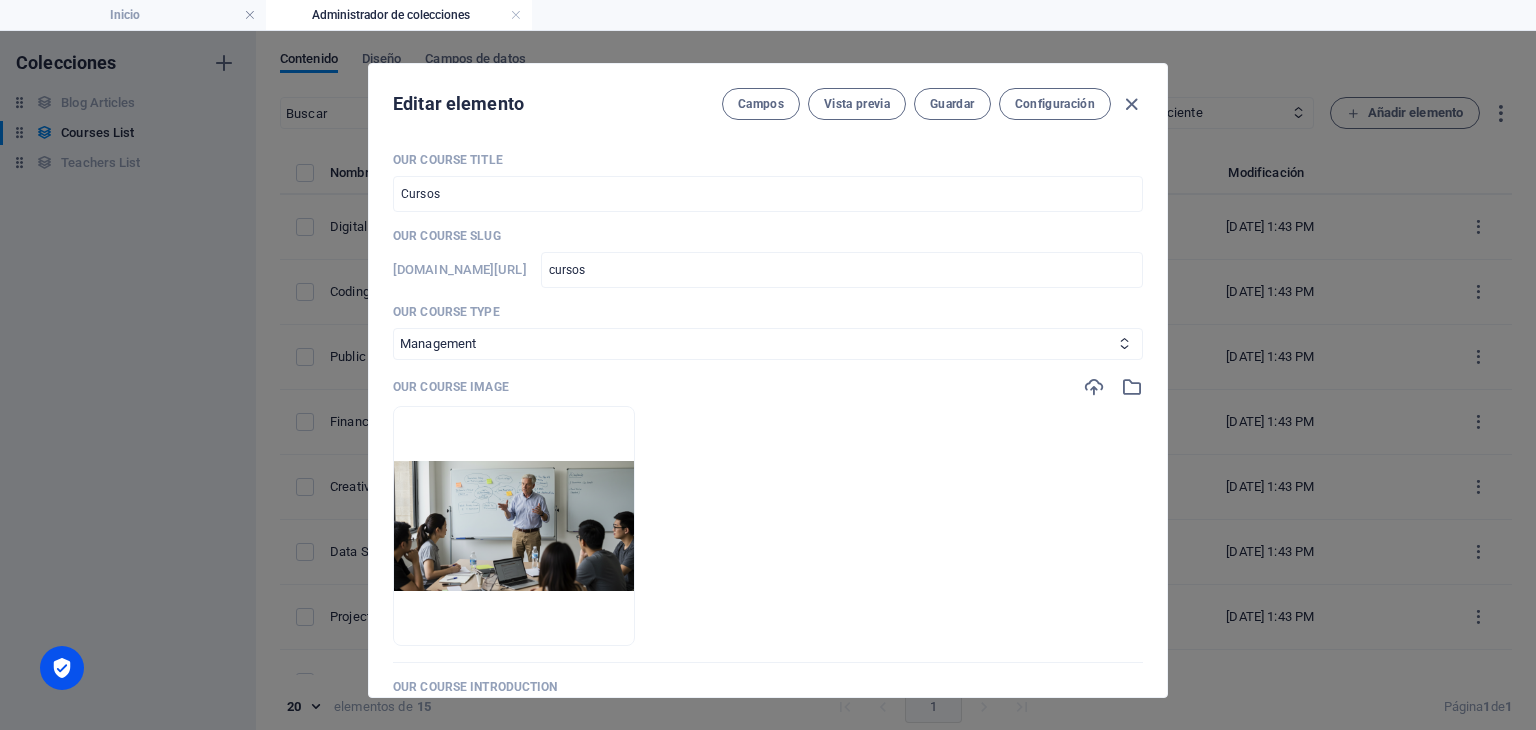 scroll, scrollTop: 0, scrollLeft: 0, axis: both 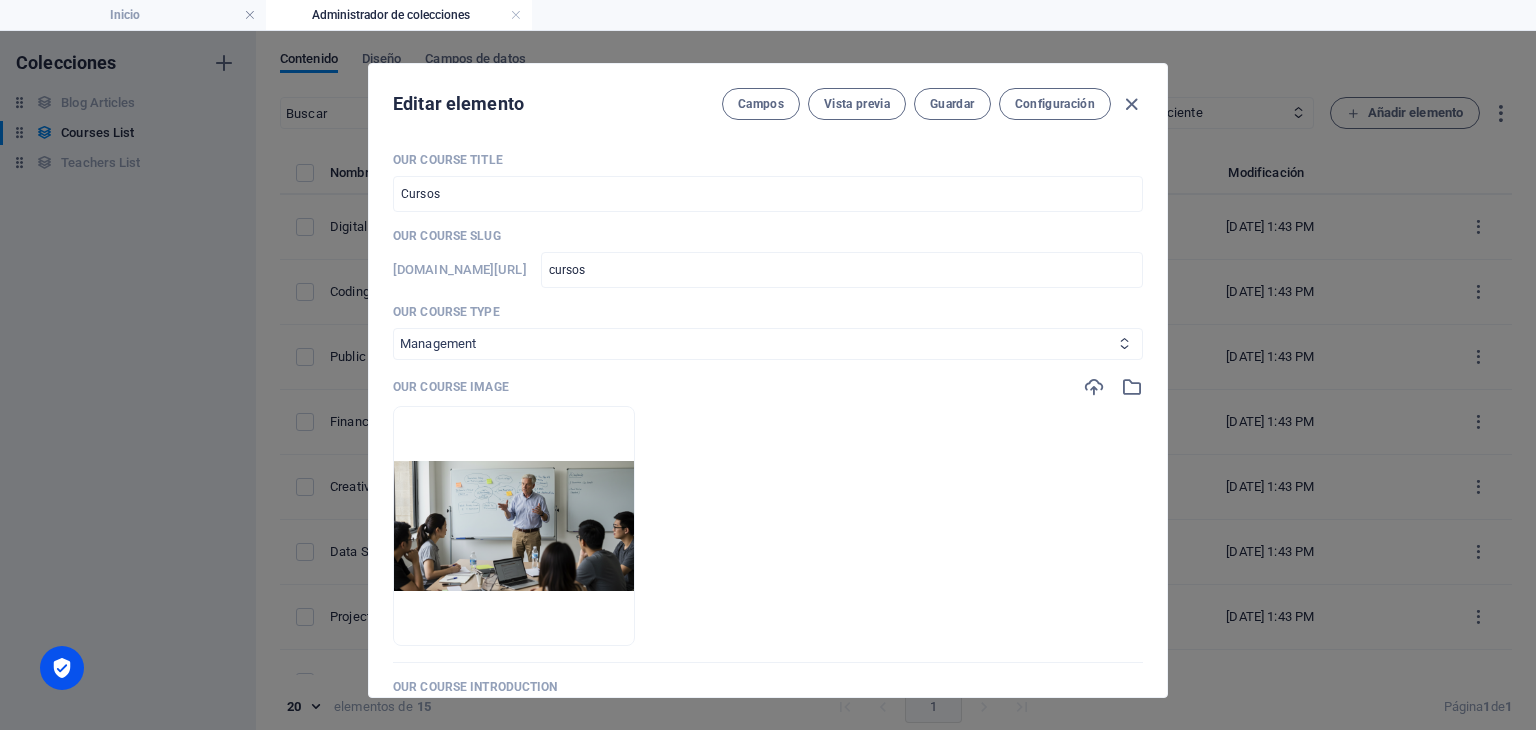 click at bounding box center [1124, 343] 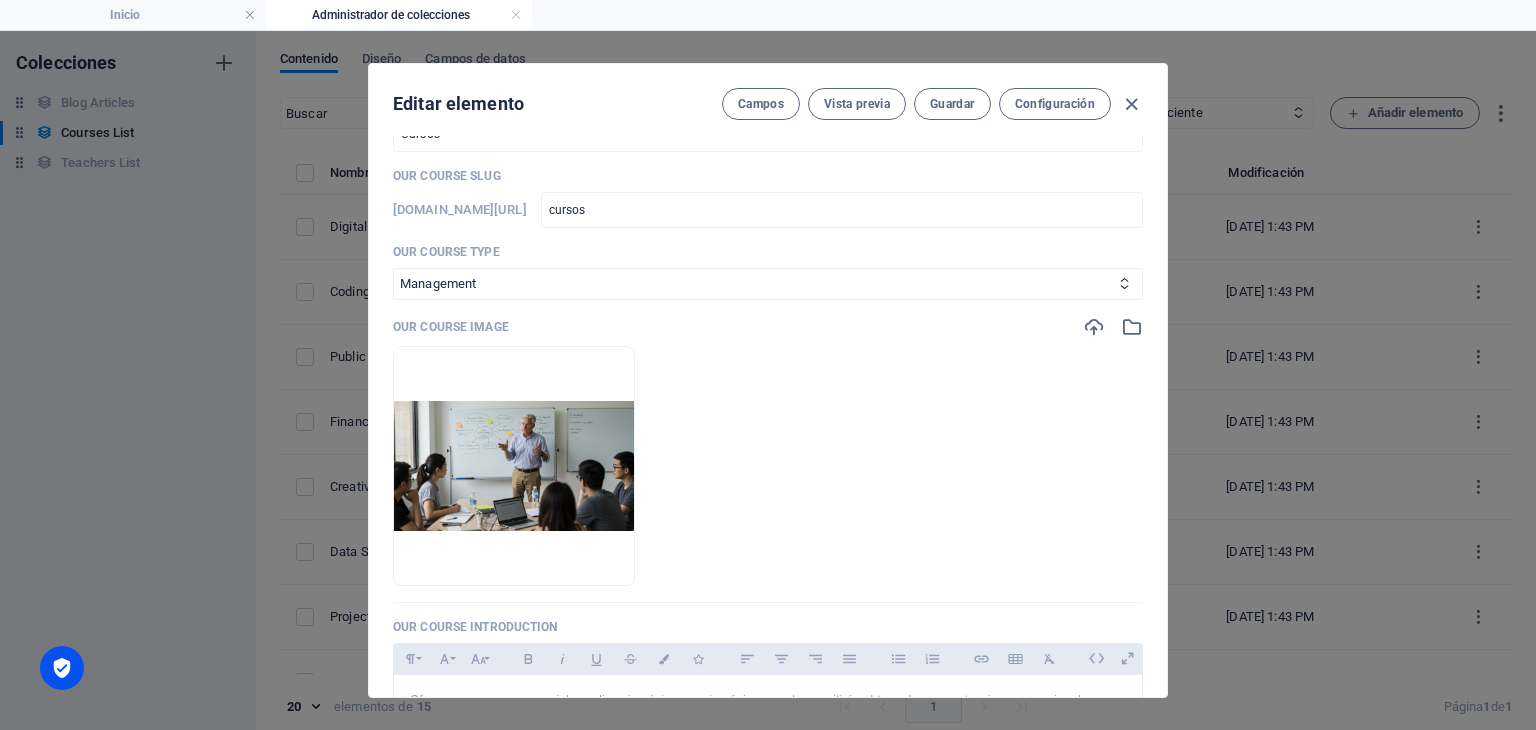 scroll, scrollTop: 0, scrollLeft: 0, axis: both 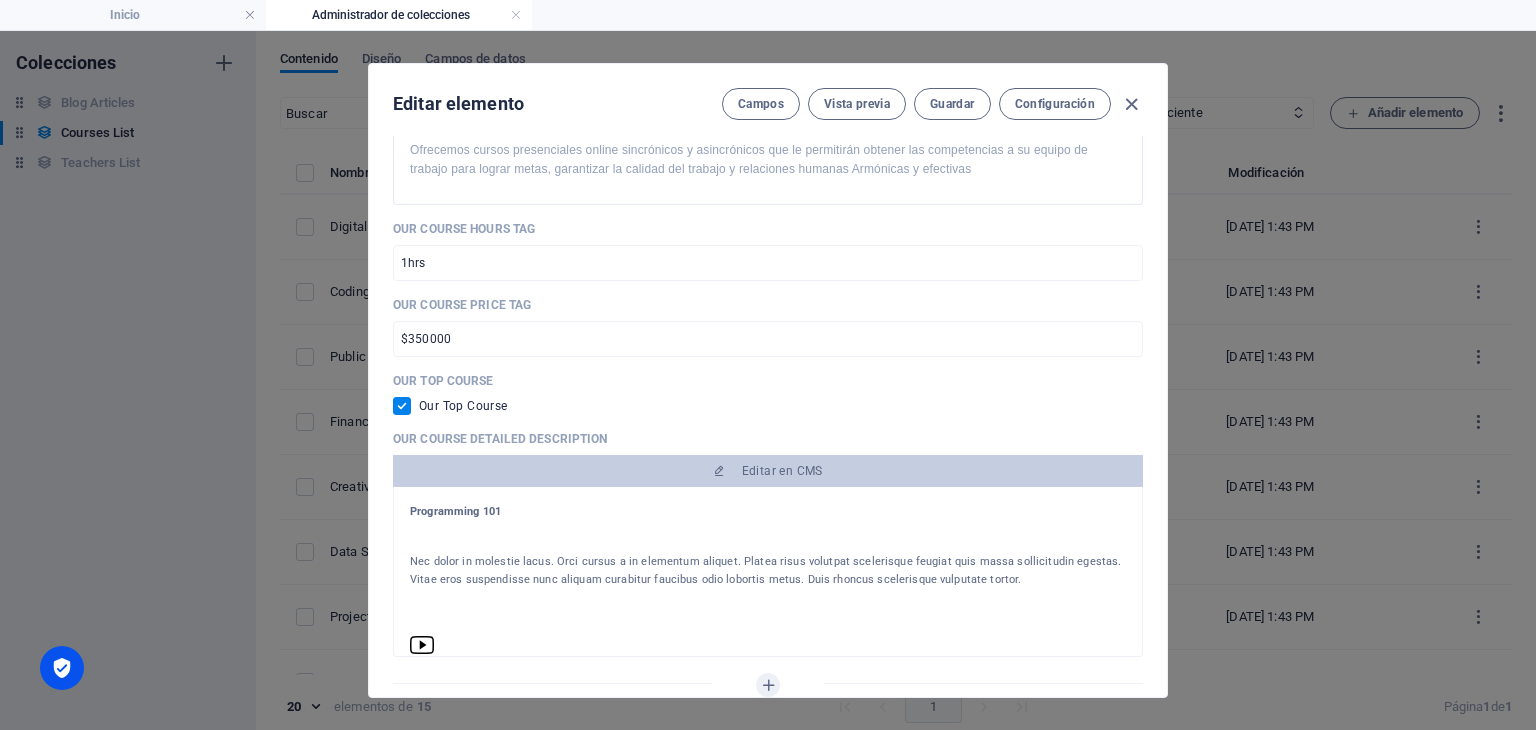 click on "Our Top Course" at bounding box center (768, 406) 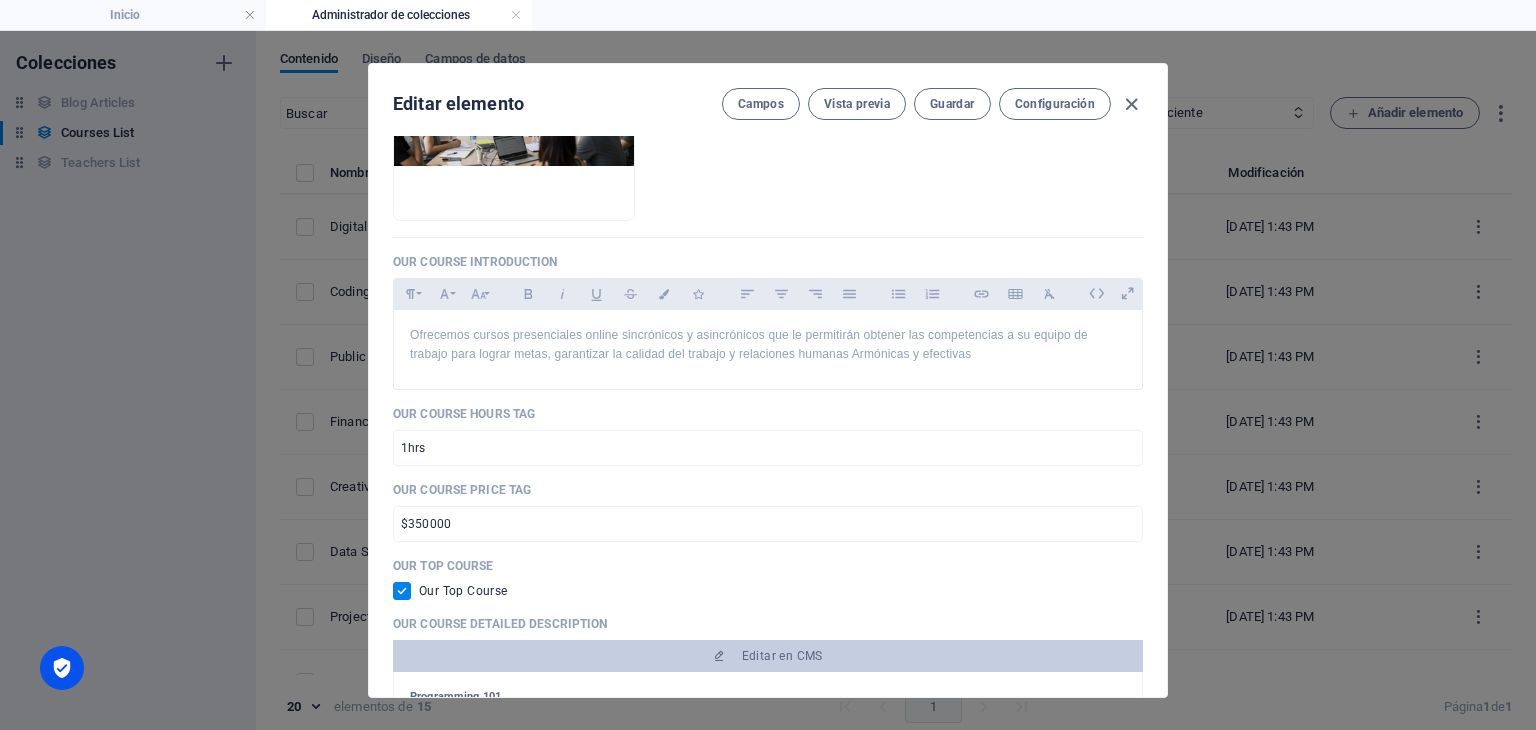 scroll, scrollTop: 420, scrollLeft: 0, axis: vertical 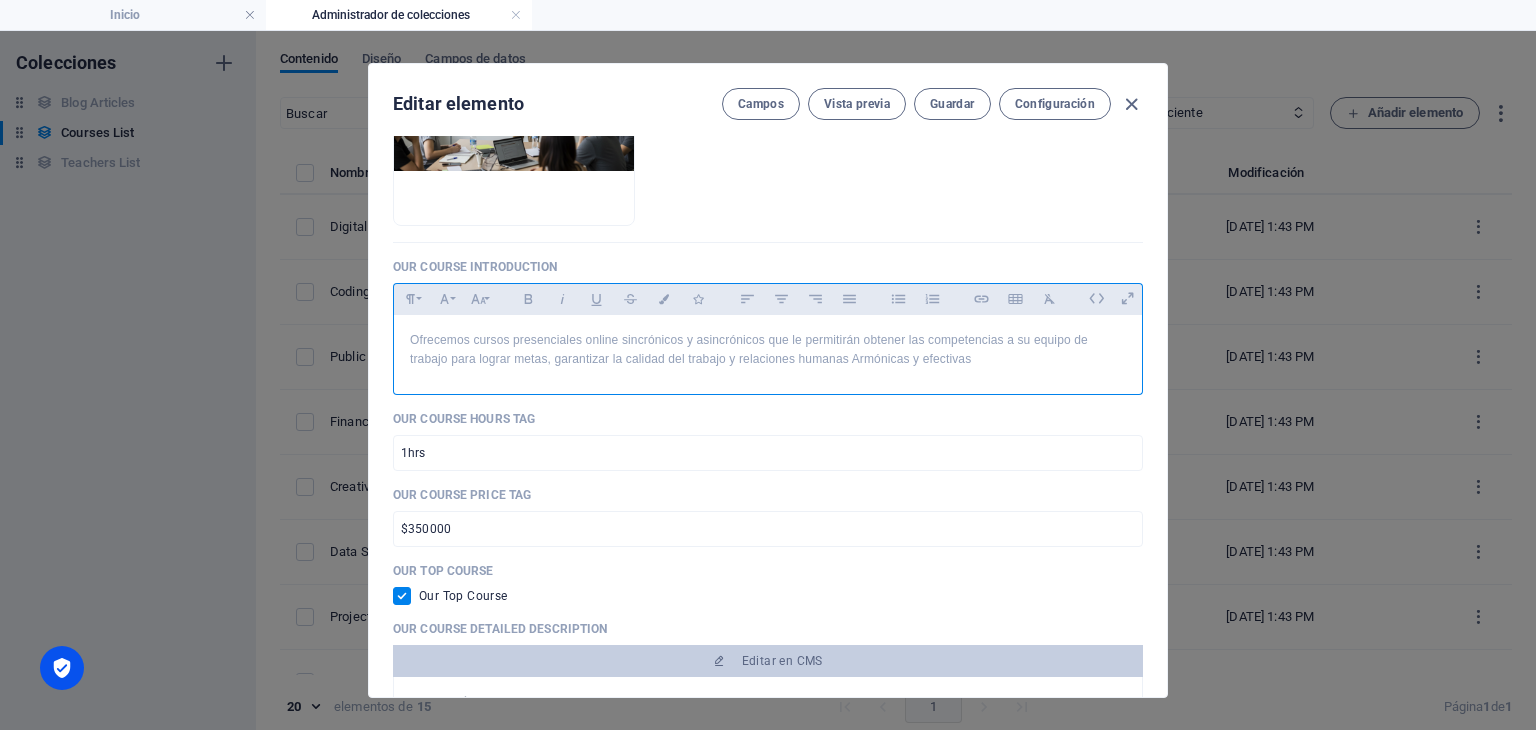 click on "Ofrecemos cursos presenciales online sincrónicos y asincrónicos que le permitirán obtener las competencias a su equipo de trabajo para lograr metas, garantizar la calidad del trabajo y relaciones humanas Armónicas y efectivas" at bounding box center [768, 350] 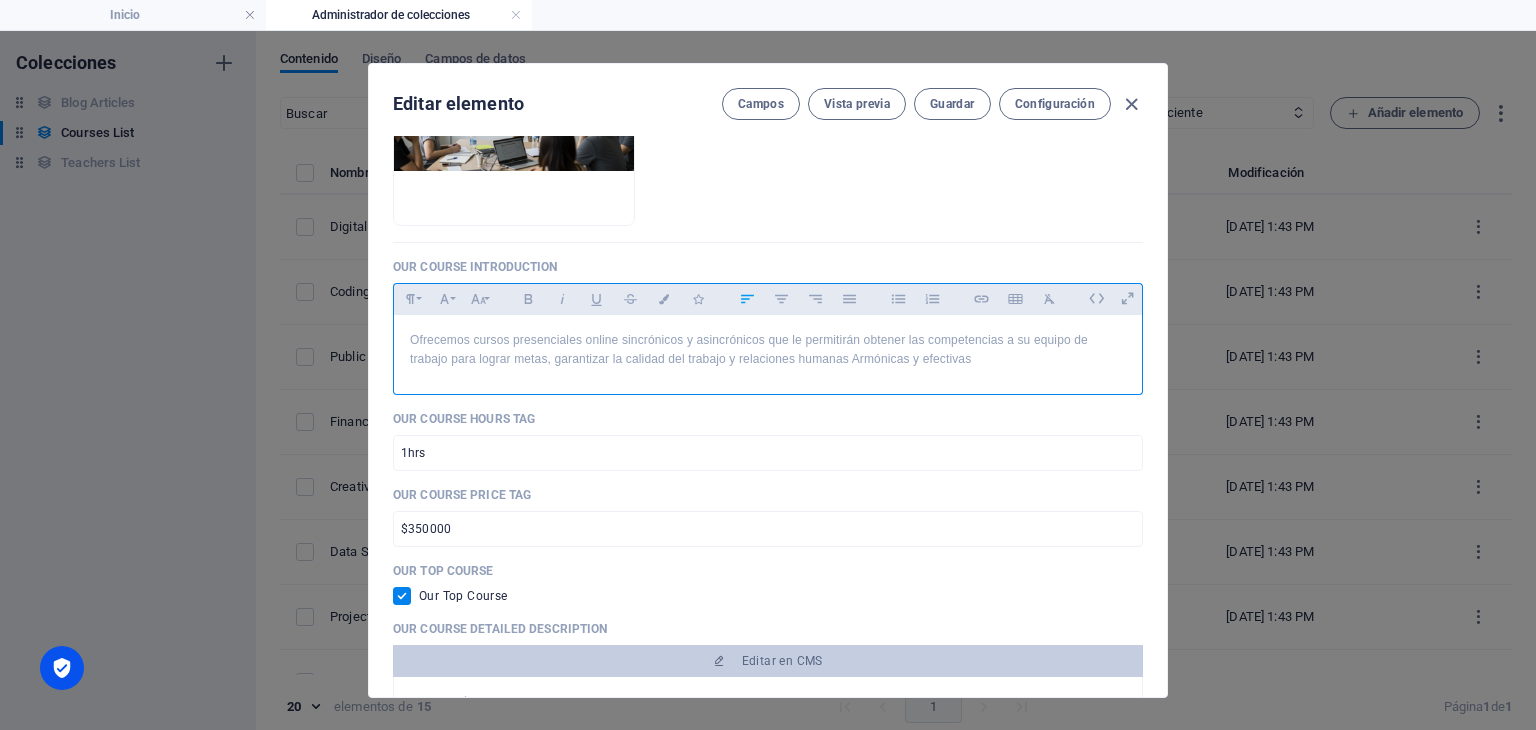 type 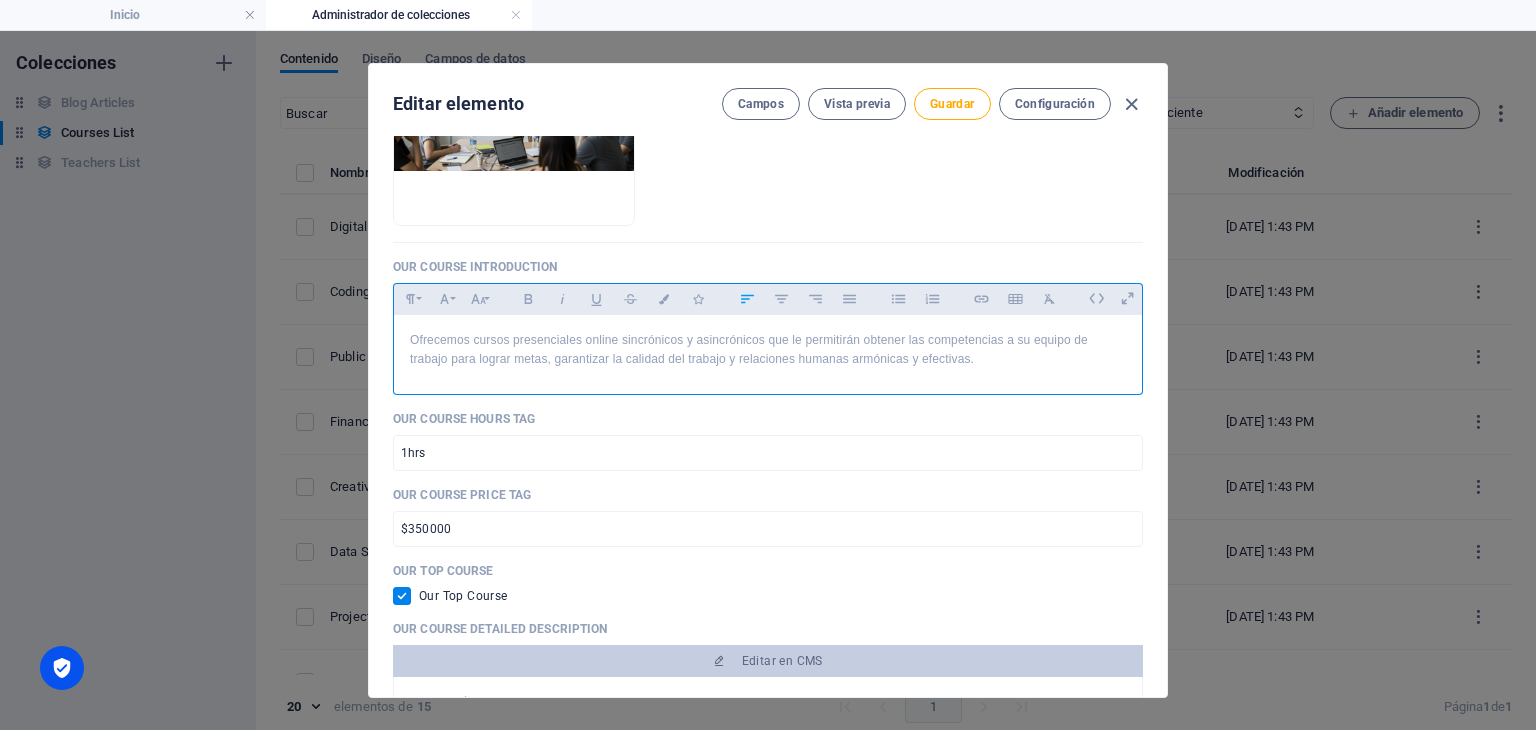 drag, startPoint x: 992, startPoint y: 361, endPoint x: 408, endPoint y: 346, distance: 584.1926 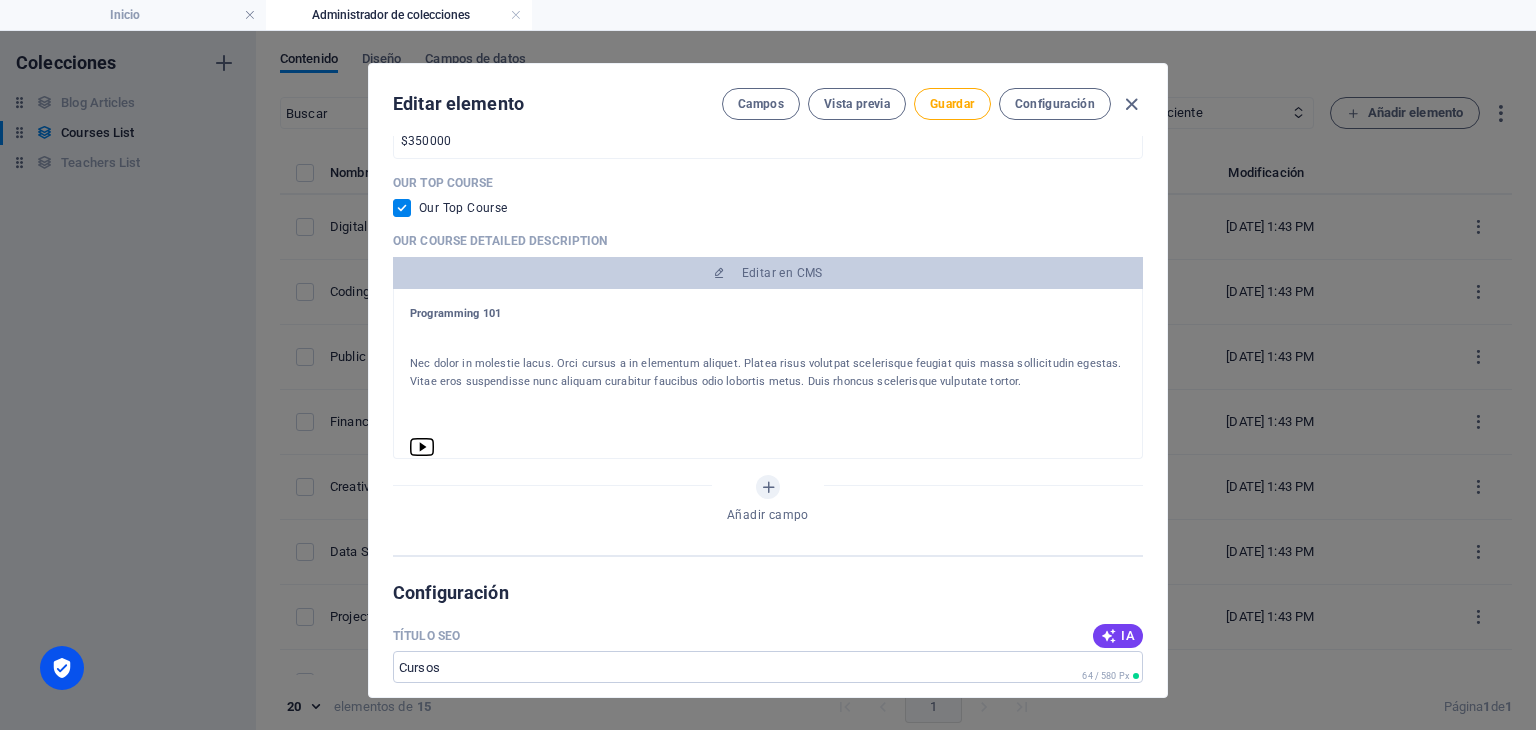 scroll, scrollTop: 819, scrollLeft: 0, axis: vertical 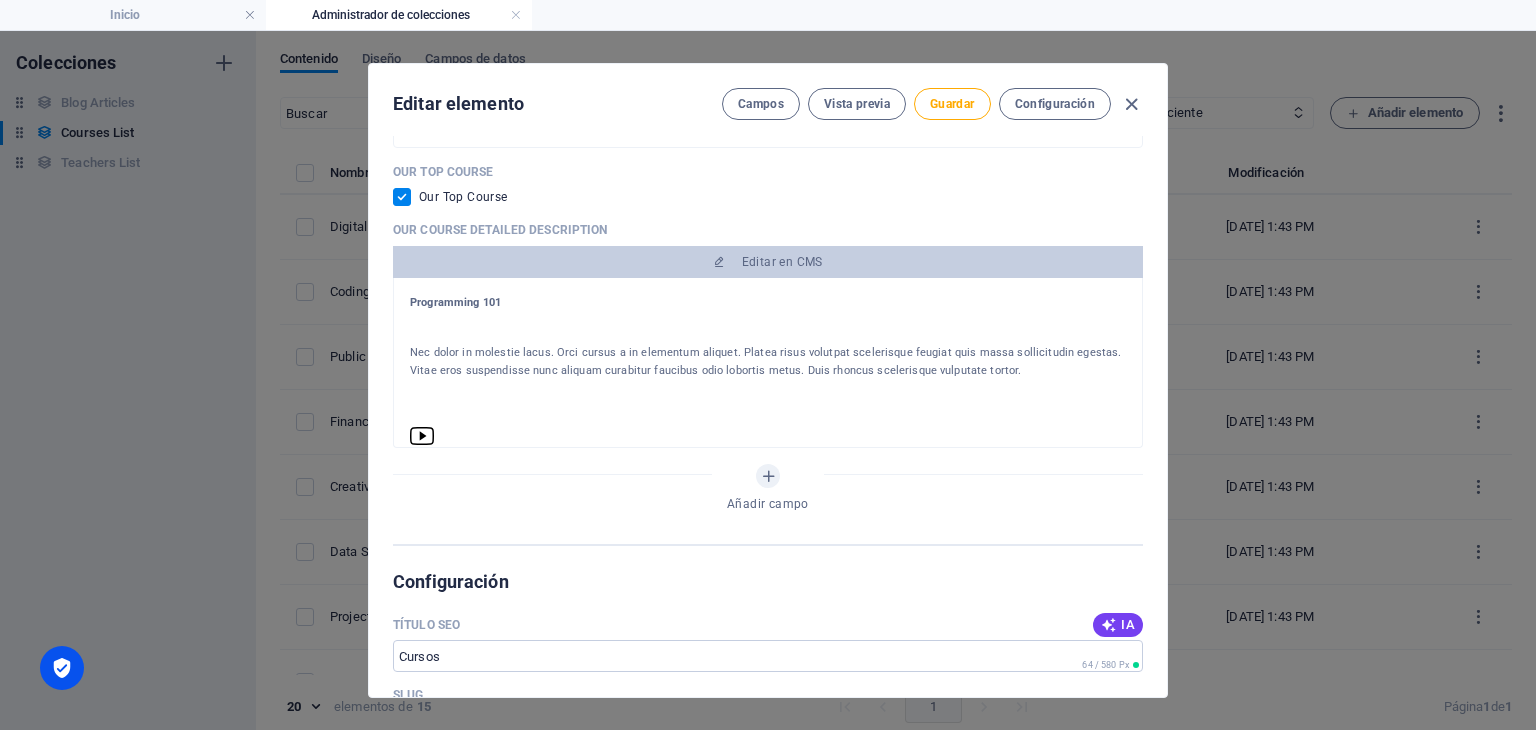 click on "Nec dolor in molestie lacus. Orci cursus a in elementum aliquet. Platea risus volutpat scelerisque feugiat quis massa sollicitudin egestas. Vitae eros suspendisse nunc aliquam curabitur faucibus odio lobortis metus. Duis rhoncus scelerisque vulputate tortor." at bounding box center [768, 362] 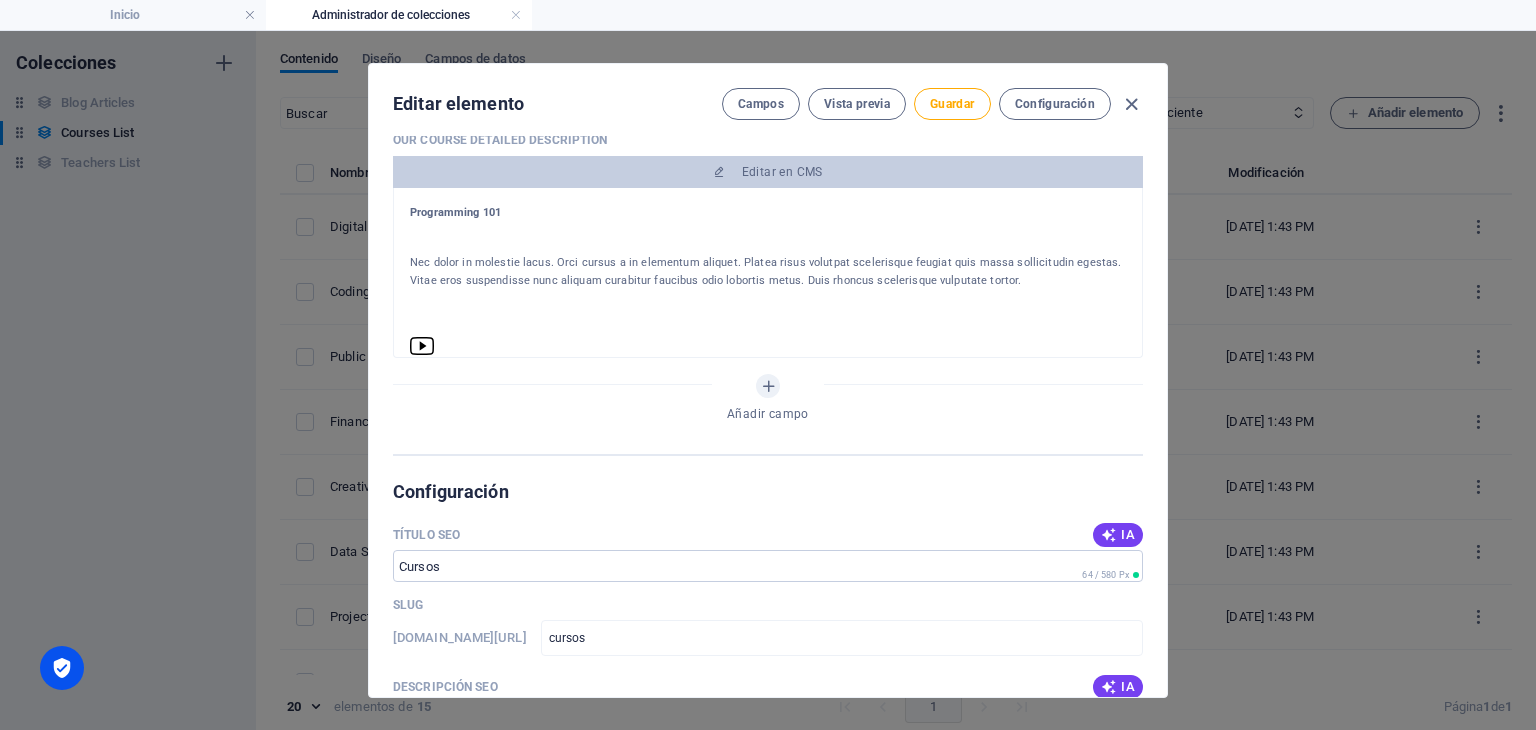 scroll, scrollTop: 905, scrollLeft: 0, axis: vertical 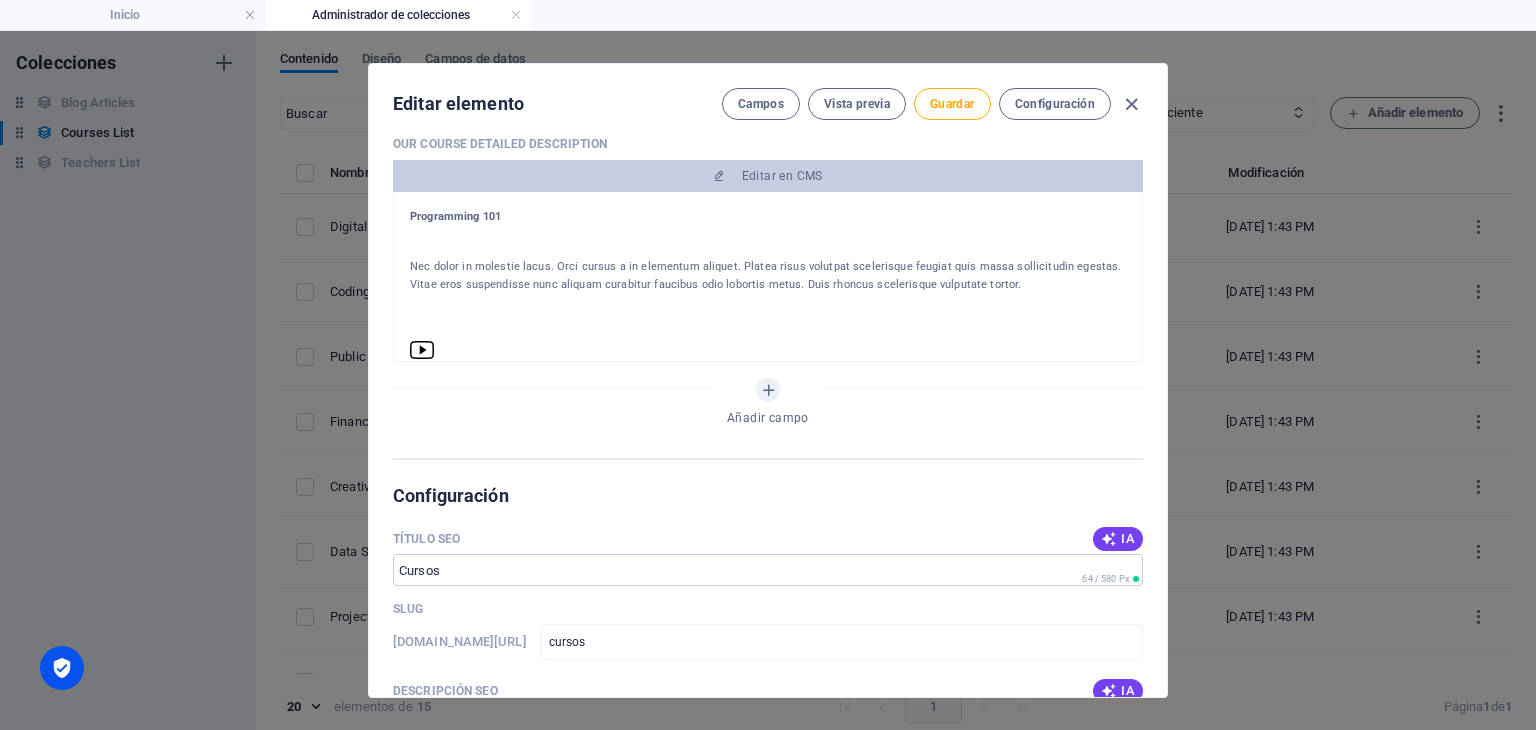 click 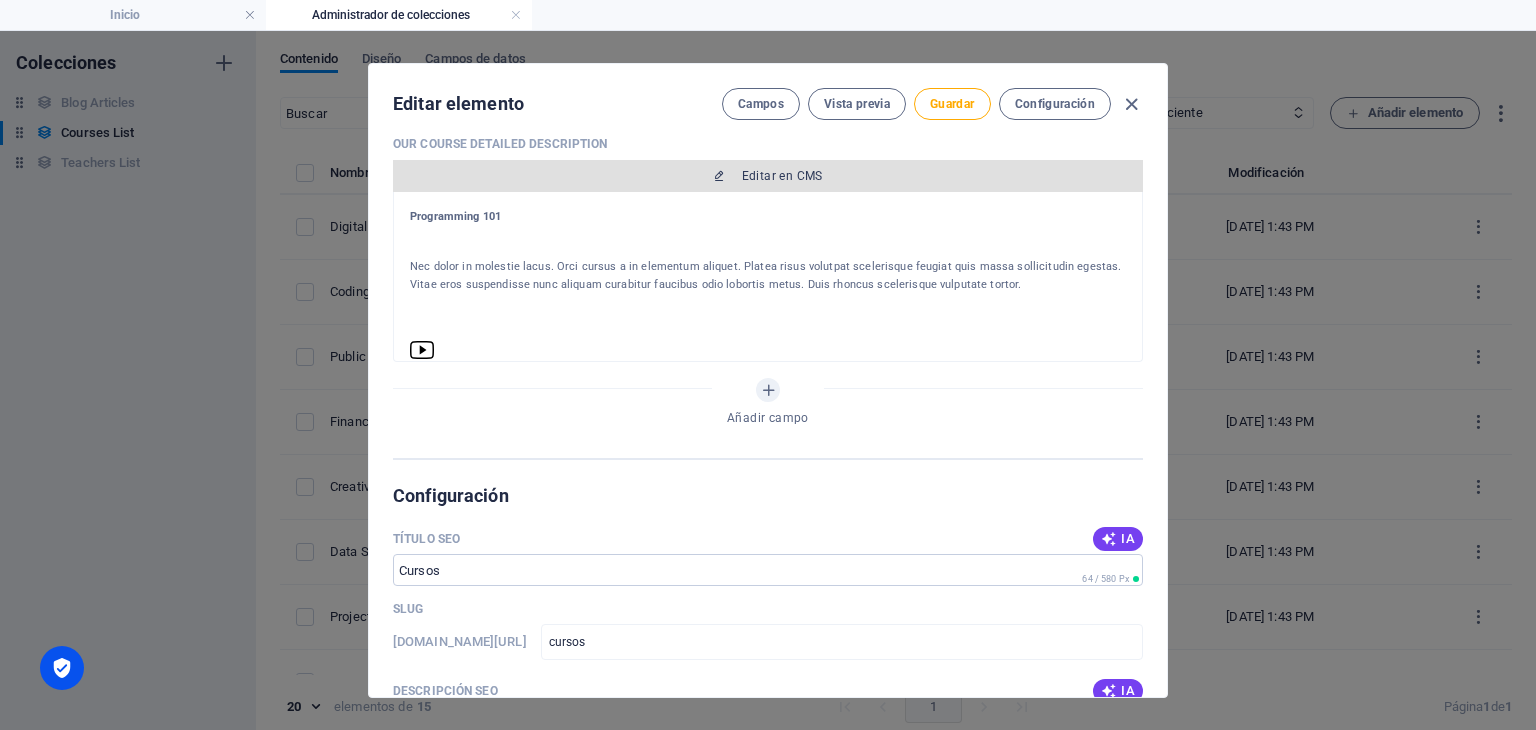 click on "Editar en CMS" at bounding box center [782, 176] 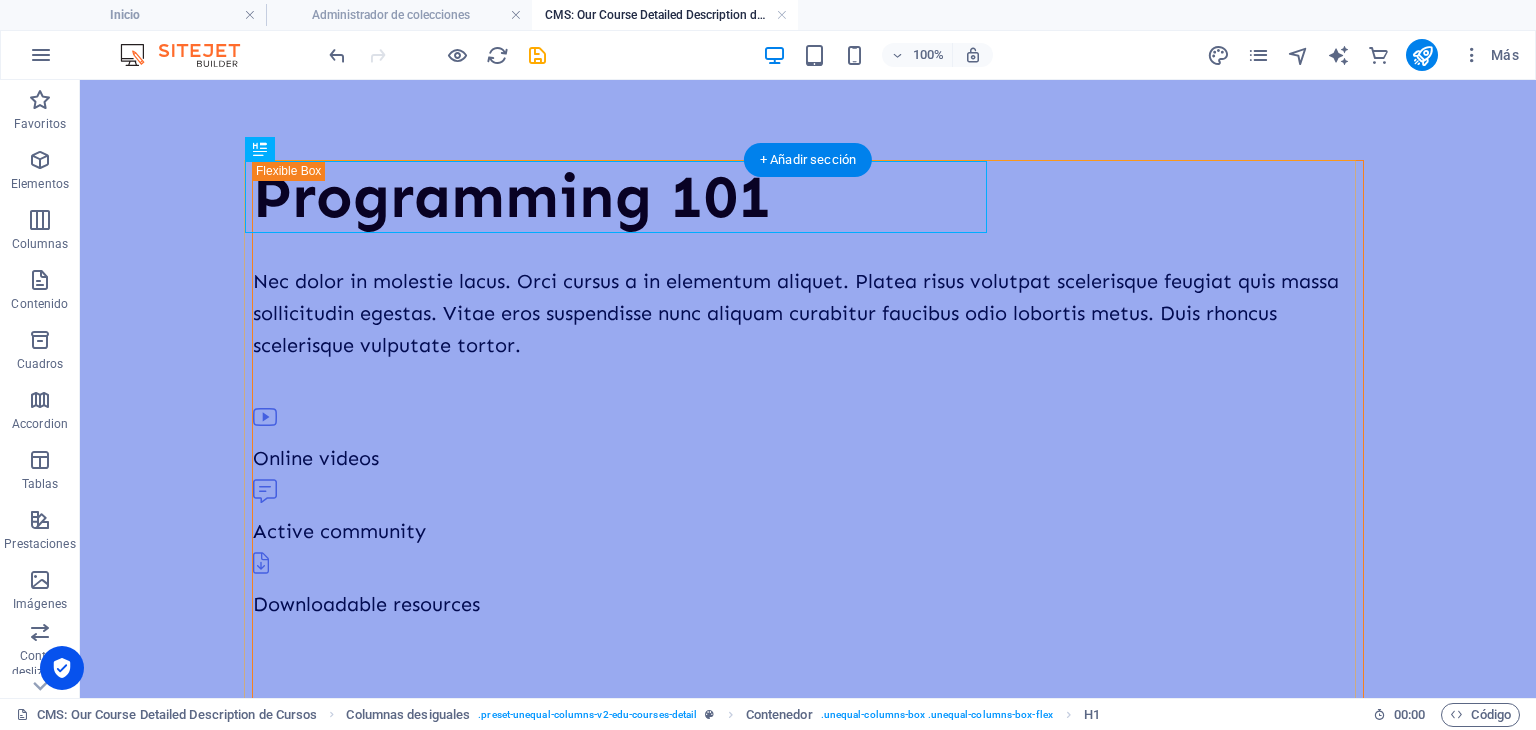scroll, scrollTop: 0, scrollLeft: 0, axis: both 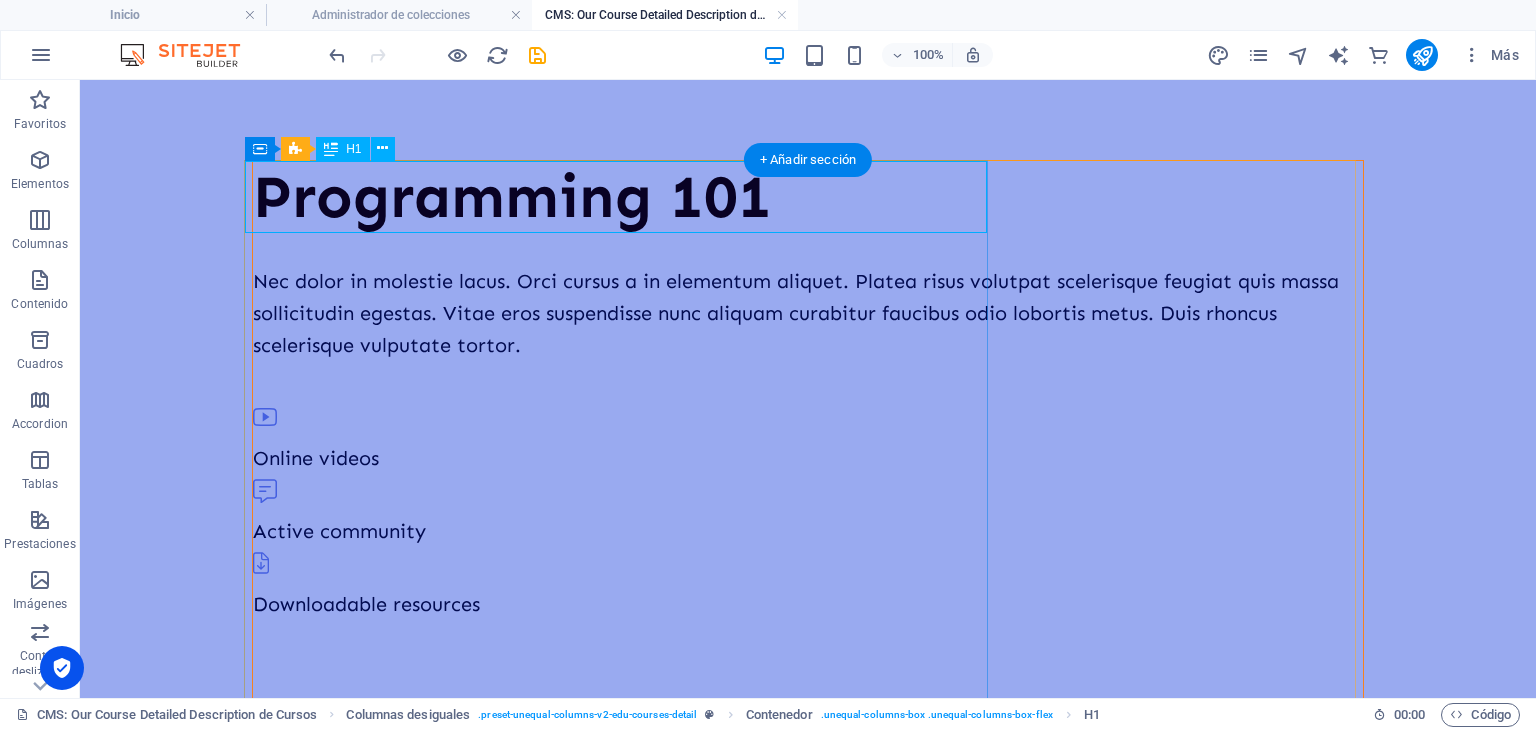click on "Programming 101" at bounding box center [808, 197] 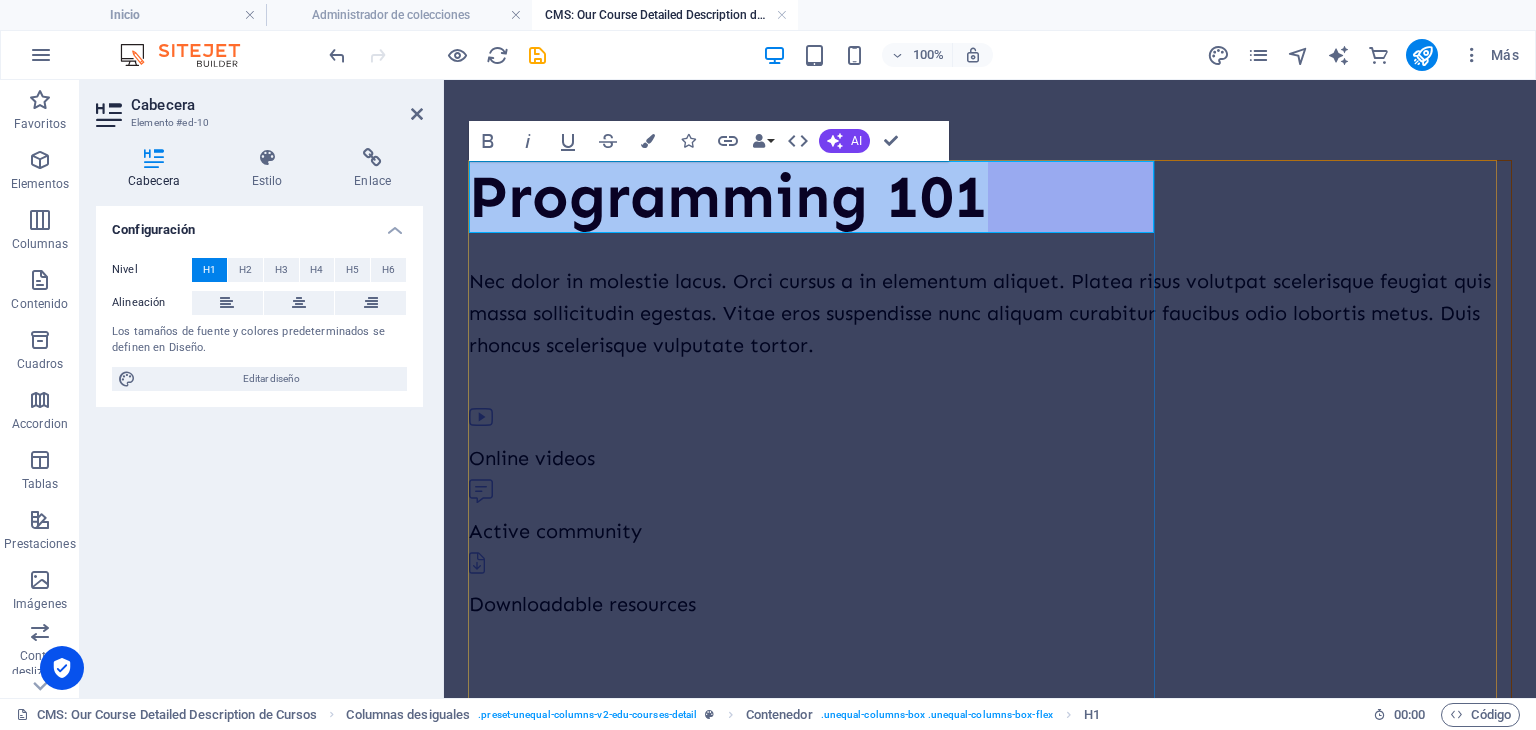 type 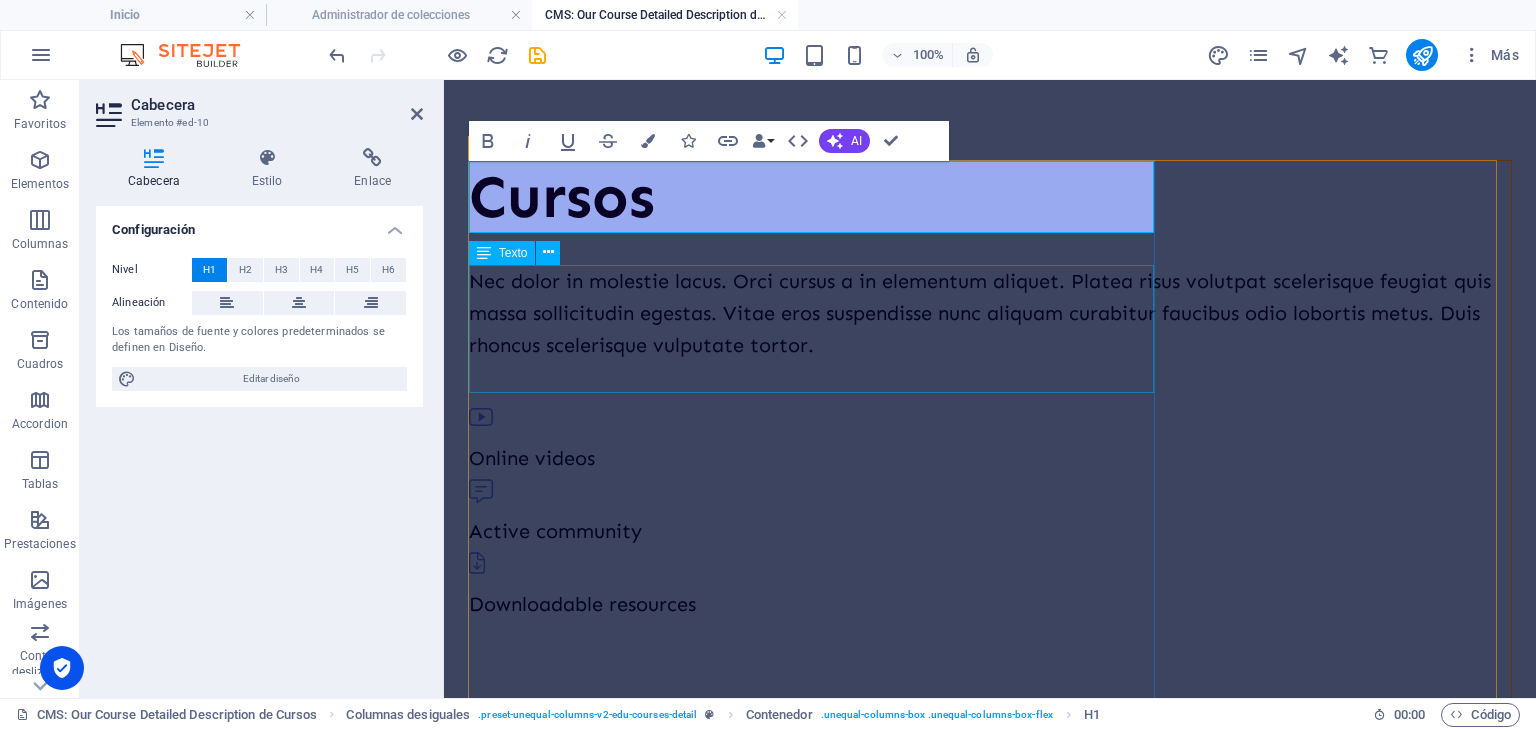 click on "Nec dolor in molestie lacus. Orci cursus a in elementum aliquet. Platea risus volutpat scelerisque feugiat quis massa sollicitudin egestas. Vitae eros suspendisse nunc aliquam curabitur faucibus odio lobortis metus. Duis rhoncus scelerisque vulputate tortor." at bounding box center [990, 313] 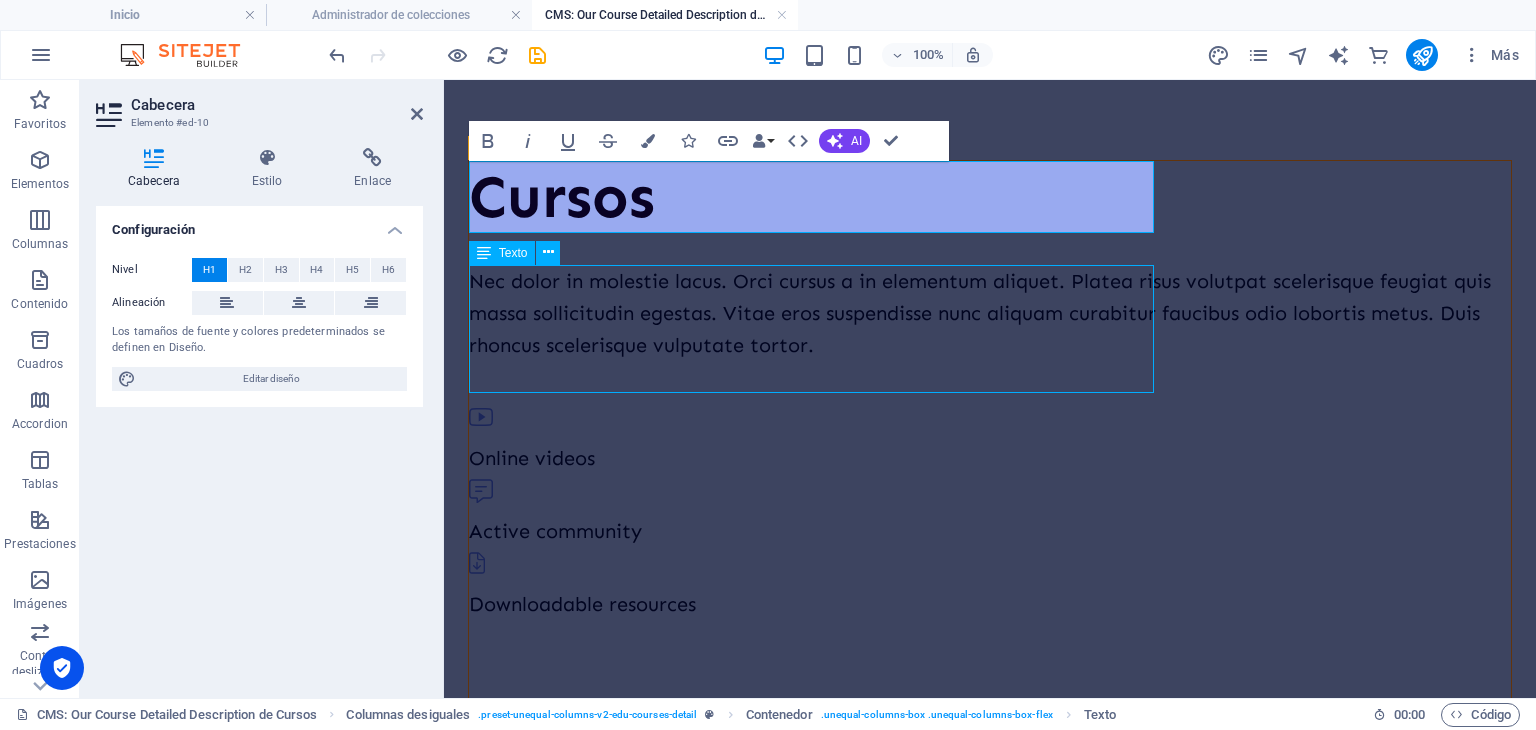 click on "Nec dolor in molestie lacus. Orci cursus a in elementum aliquet. Platea risus volutpat scelerisque feugiat quis massa sollicitudin egestas. Vitae eros suspendisse nunc aliquam curabitur faucibus odio lobortis metus. Duis rhoncus scelerisque vulputate tortor." at bounding box center (990, 313) 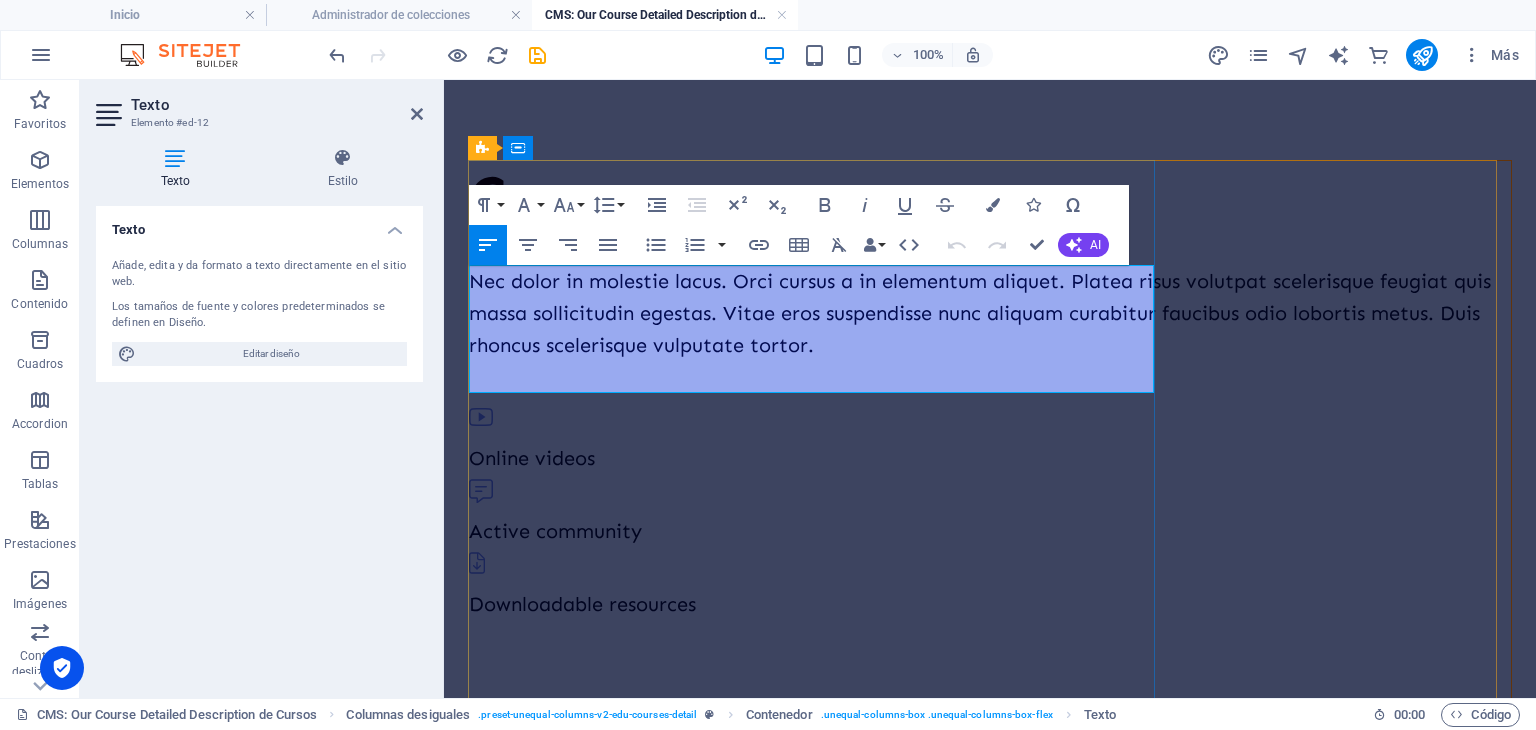 click on "Nec dolor in molestie lacus. Orci cursus a in elementum aliquet. Platea risus volutpat scelerisque feugiat quis massa sollicitudin egestas. Vitae eros suspendisse nunc aliquam curabitur faucibus odio lobortis metus. Duis rhoncus scelerisque vulputate tortor." at bounding box center [990, 313] 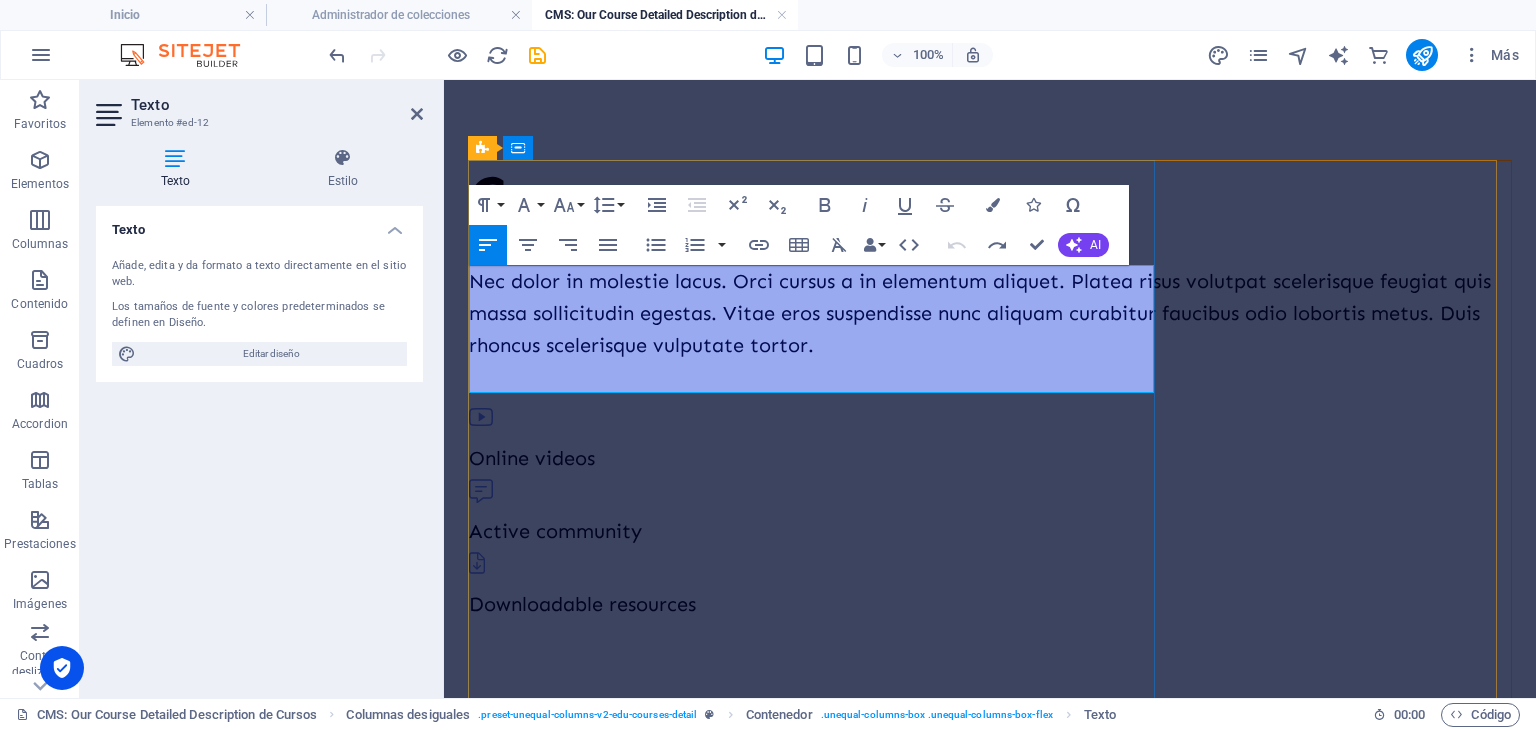 type 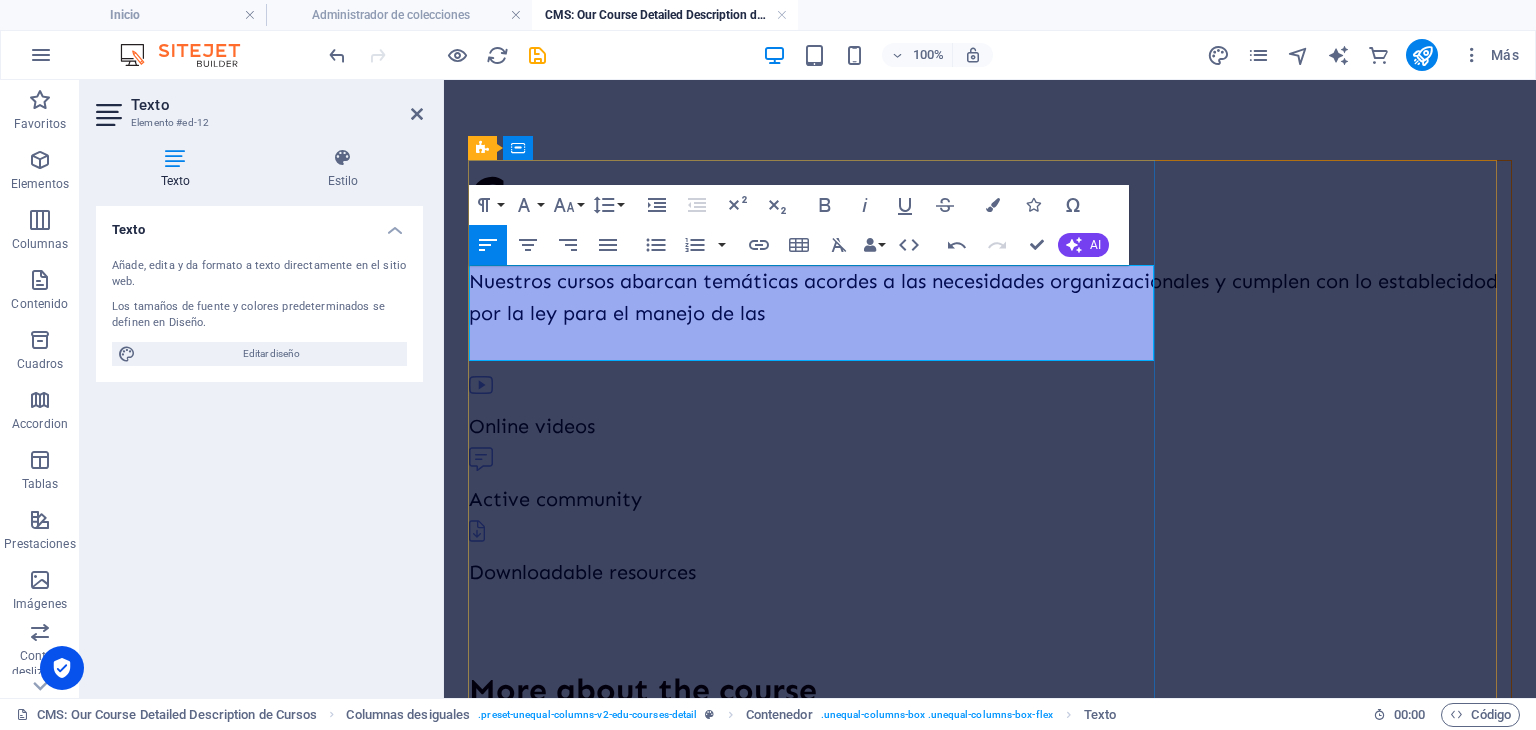 click on "Nuestros cursos abarcan temáticas acordes a las necesidades organizacionales y cumplen con lo establecidod por la ley para el manejo de las" at bounding box center (990, 297) 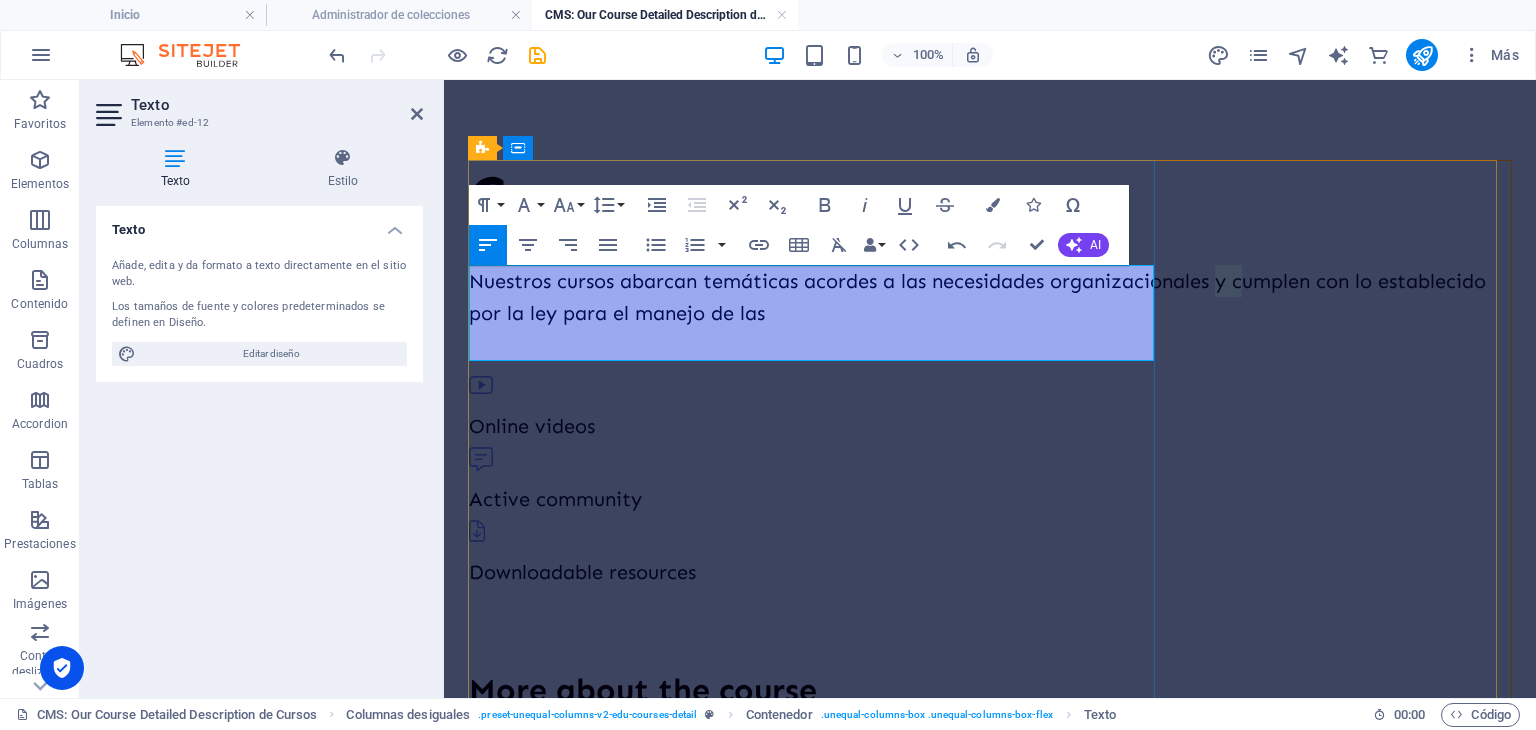 drag, startPoint x: 636, startPoint y: 311, endPoint x: 657, endPoint y: 322, distance: 23.70654 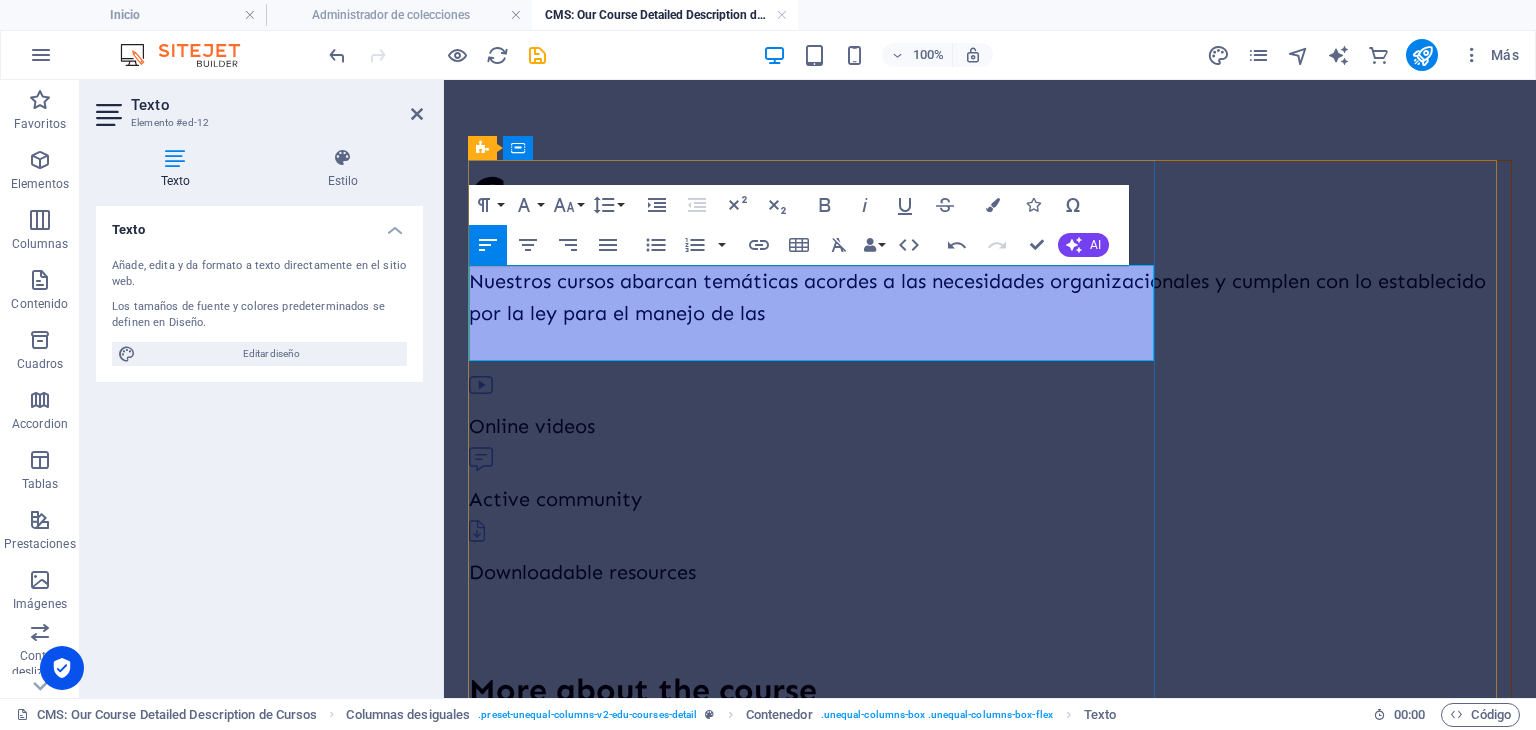 drag, startPoint x: 654, startPoint y: 318, endPoint x: 708, endPoint y: 358, distance: 67.20119 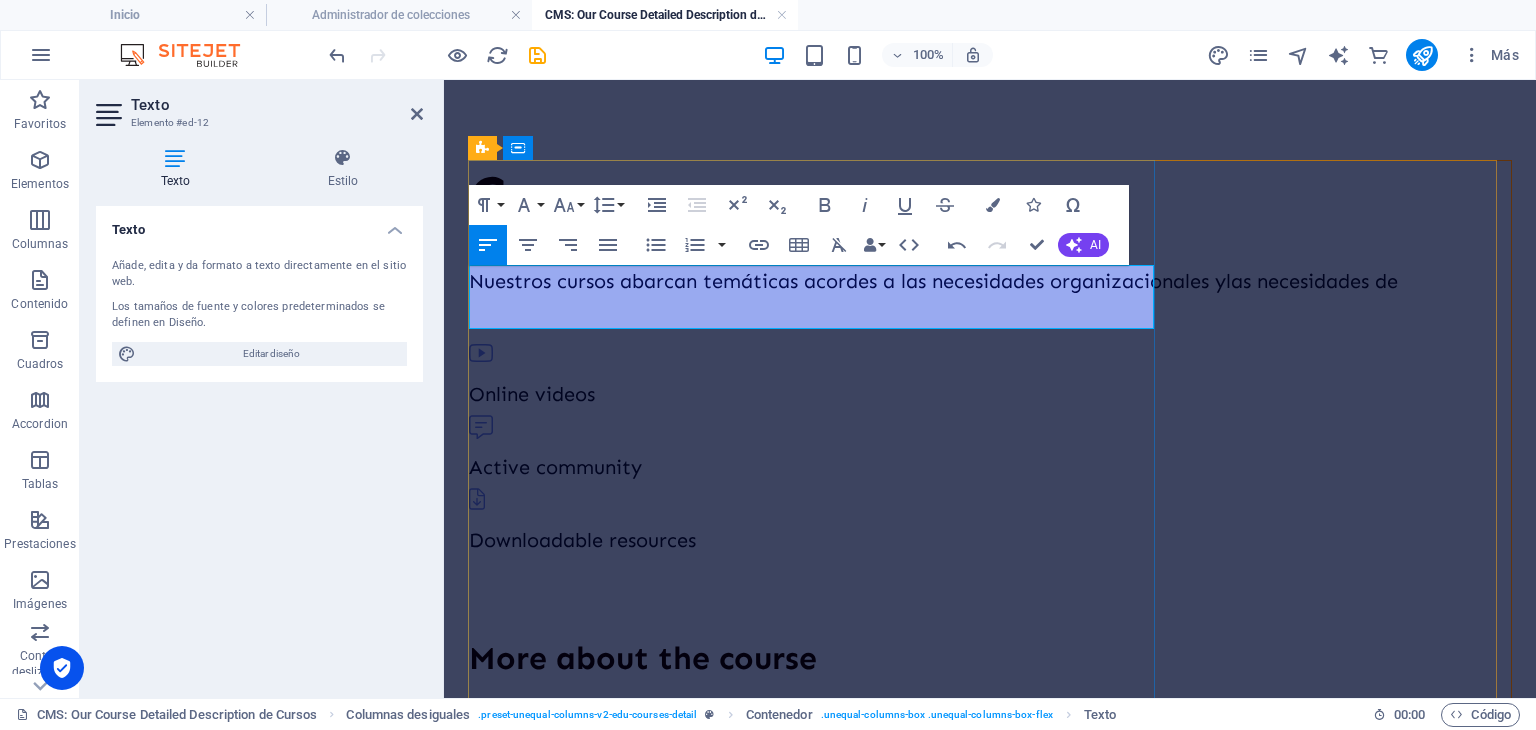 click on "Nuestros cursos abarcan temáticas acordes a las necesidades organizacionales ylas necesidades de" at bounding box center (990, 281) 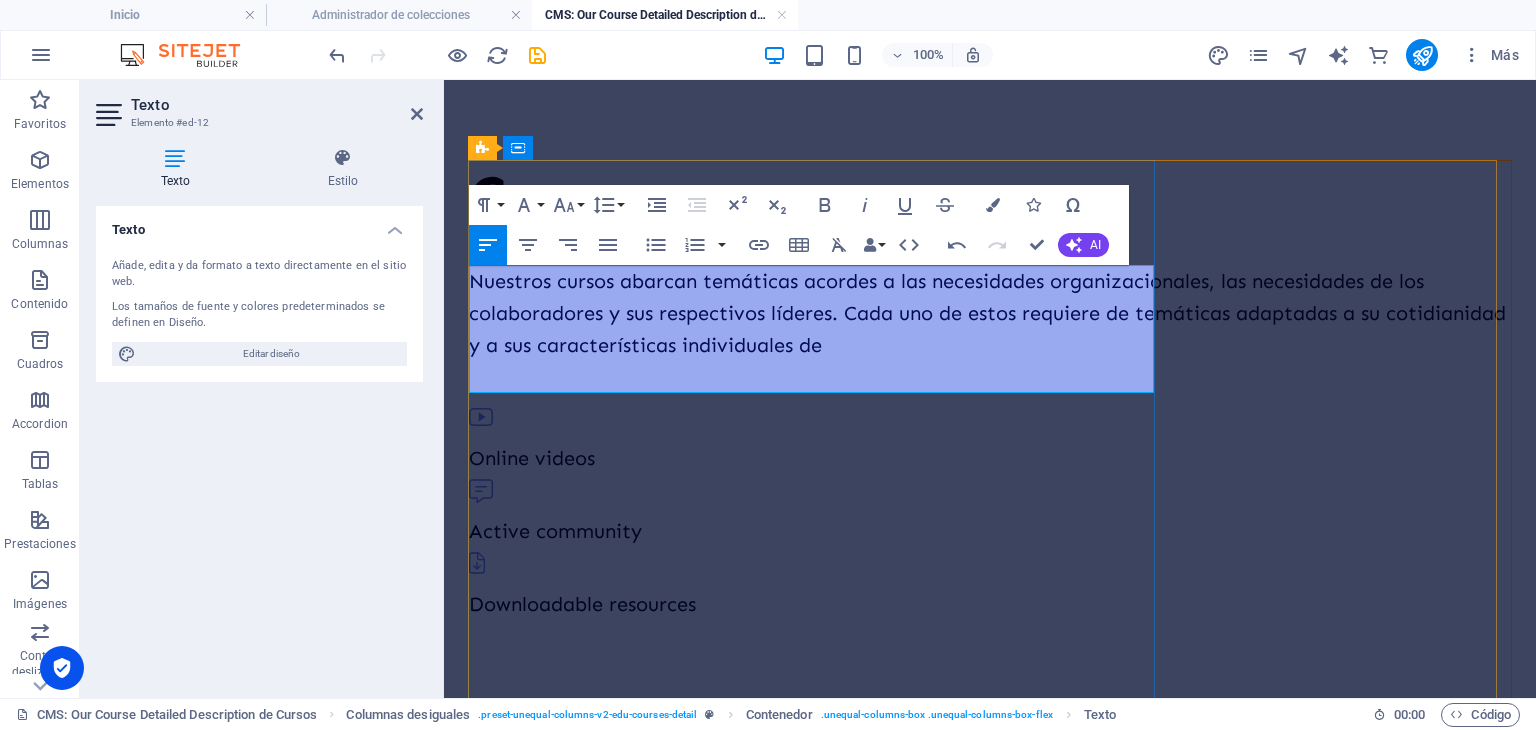 click on "Nuestros cursos abarcan temáticas acordes a las necesidades organizacionales, las necesidades de los colaboradores y sus respectivos líderes. Cada uno de estos requiere de temáticas adaptadas a su cotidianidad y a sus características individuales de" at bounding box center [990, 313] 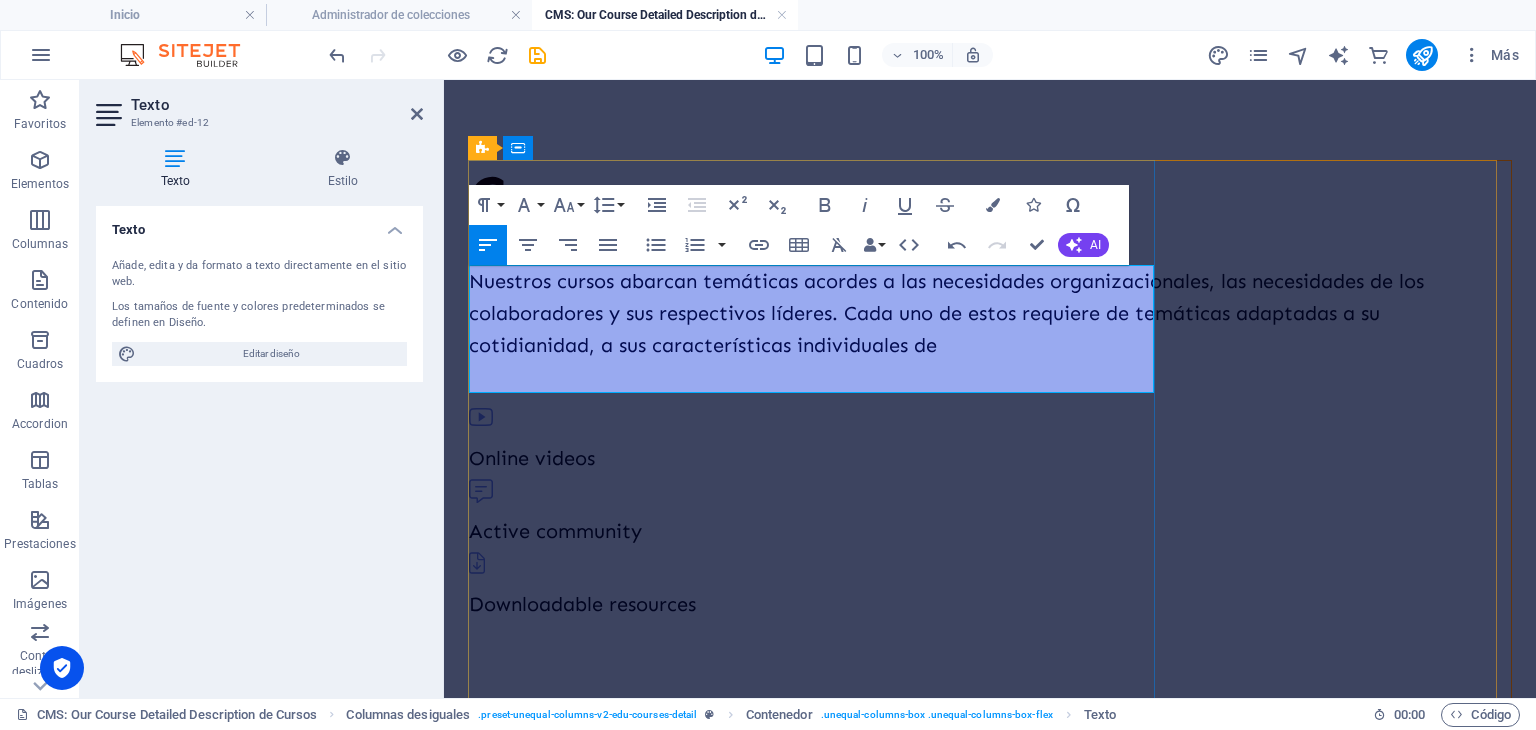 click on "Nuestros cursos abarcan temáticas acordes a las necesidades organizacionales, las necesidades de los colaboradores y sus respectivos líderes. Cada uno de estos requiere de temáticas adaptadas a su cotidianidad, a sus características individuales de" at bounding box center [990, 313] 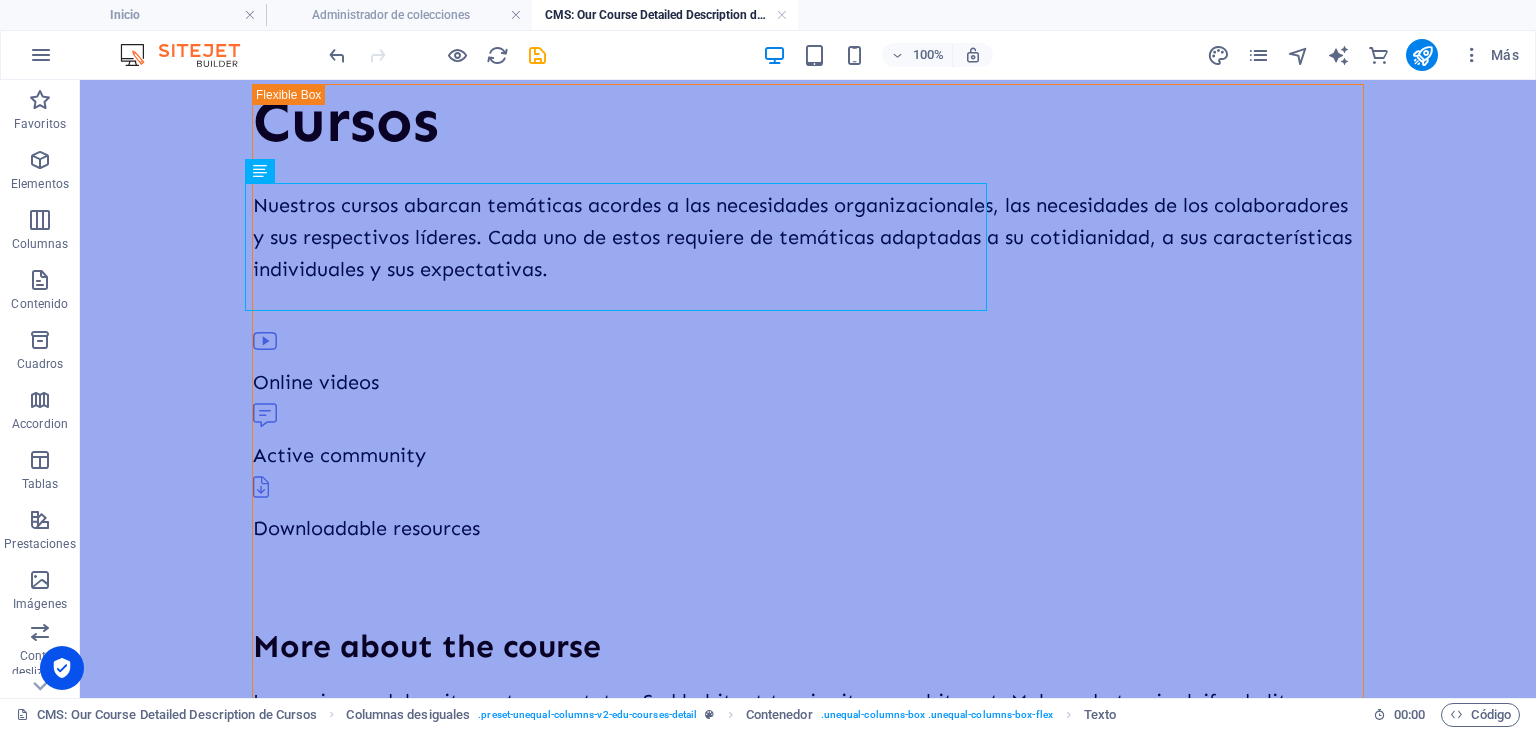 scroll, scrollTop: 45, scrollLeft: 0, axis: vertical 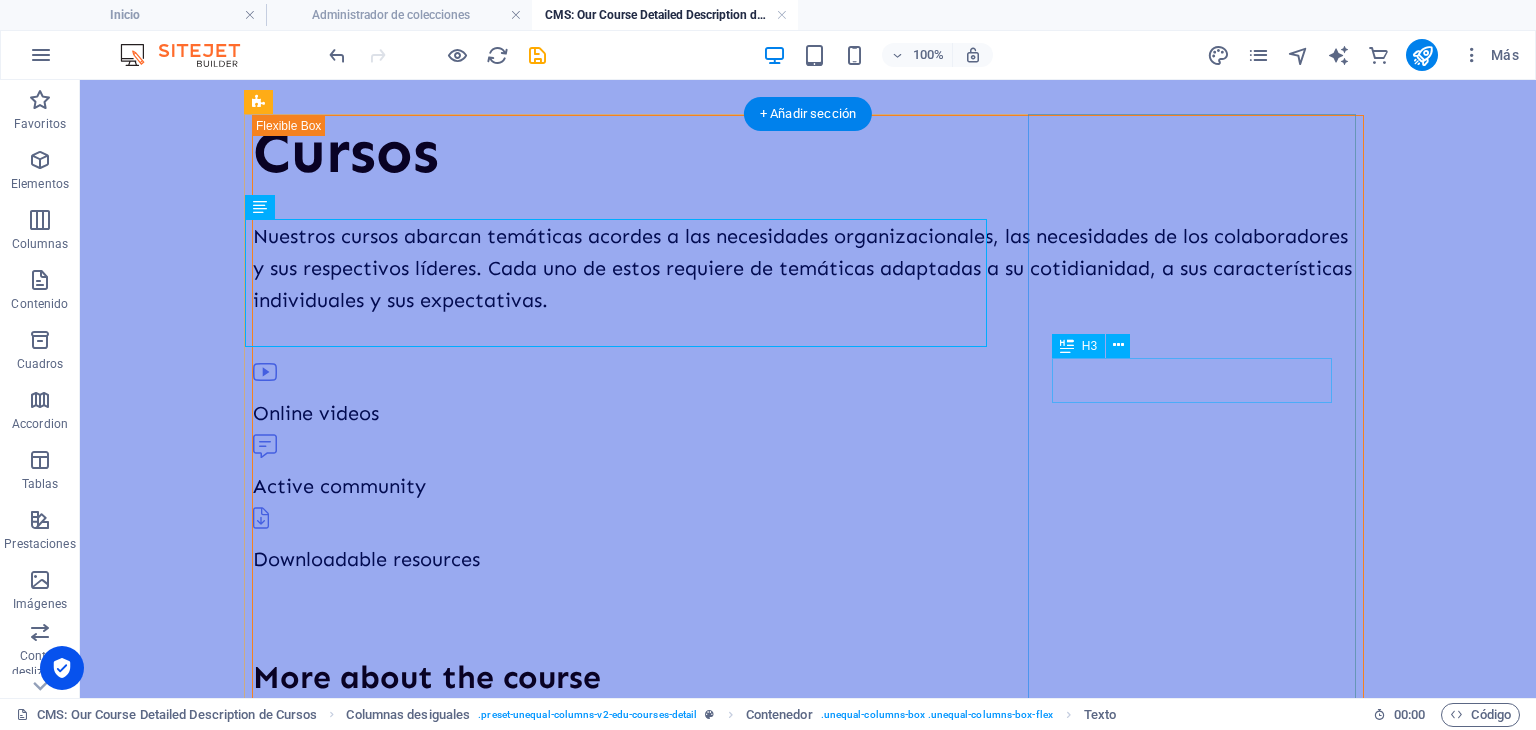 click on "$499.00 USD" at bounding box center (808, 1979) 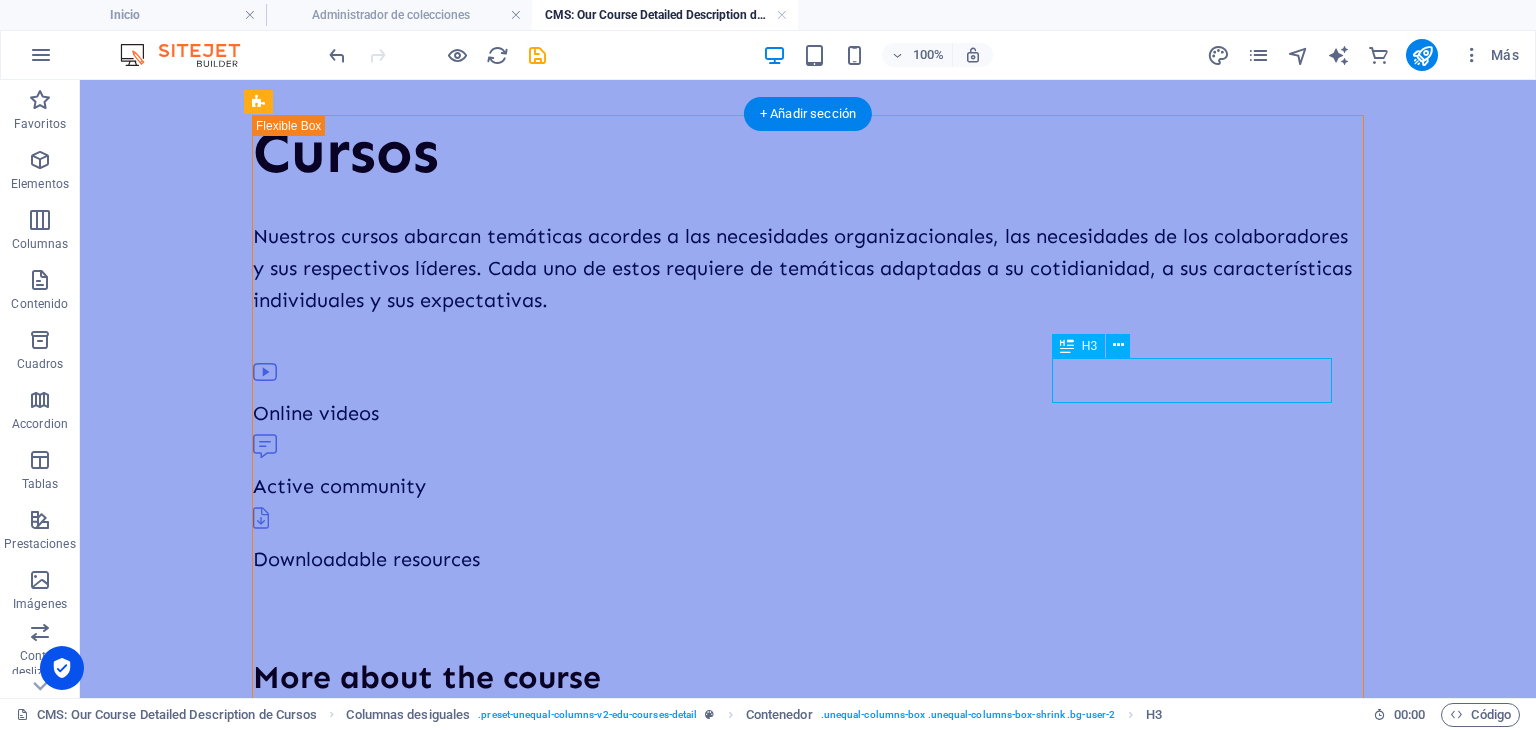 click on "$499.00 USD" at bounding box center (808, 1979) 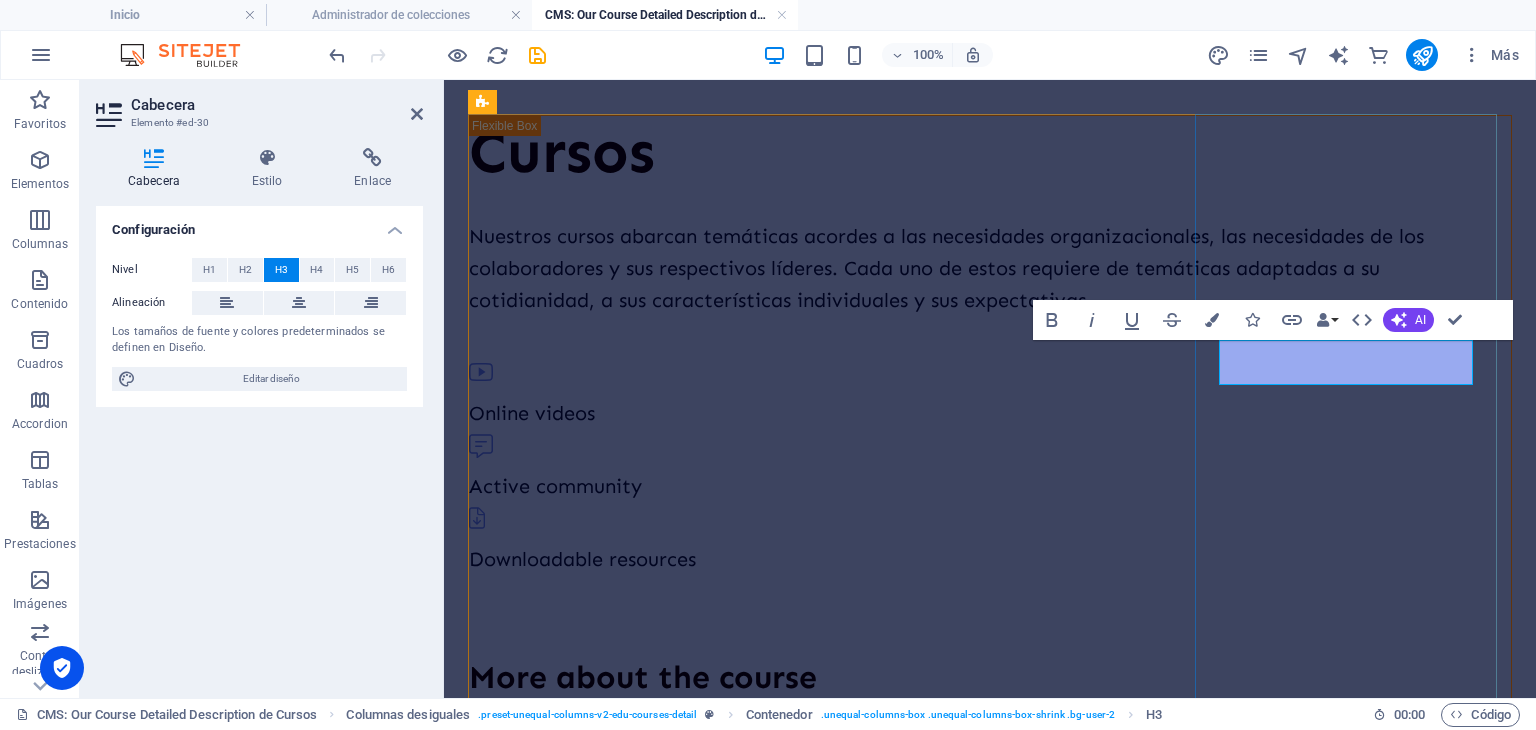 click on "$499.00 USD" at bounding box center [990, 1736] 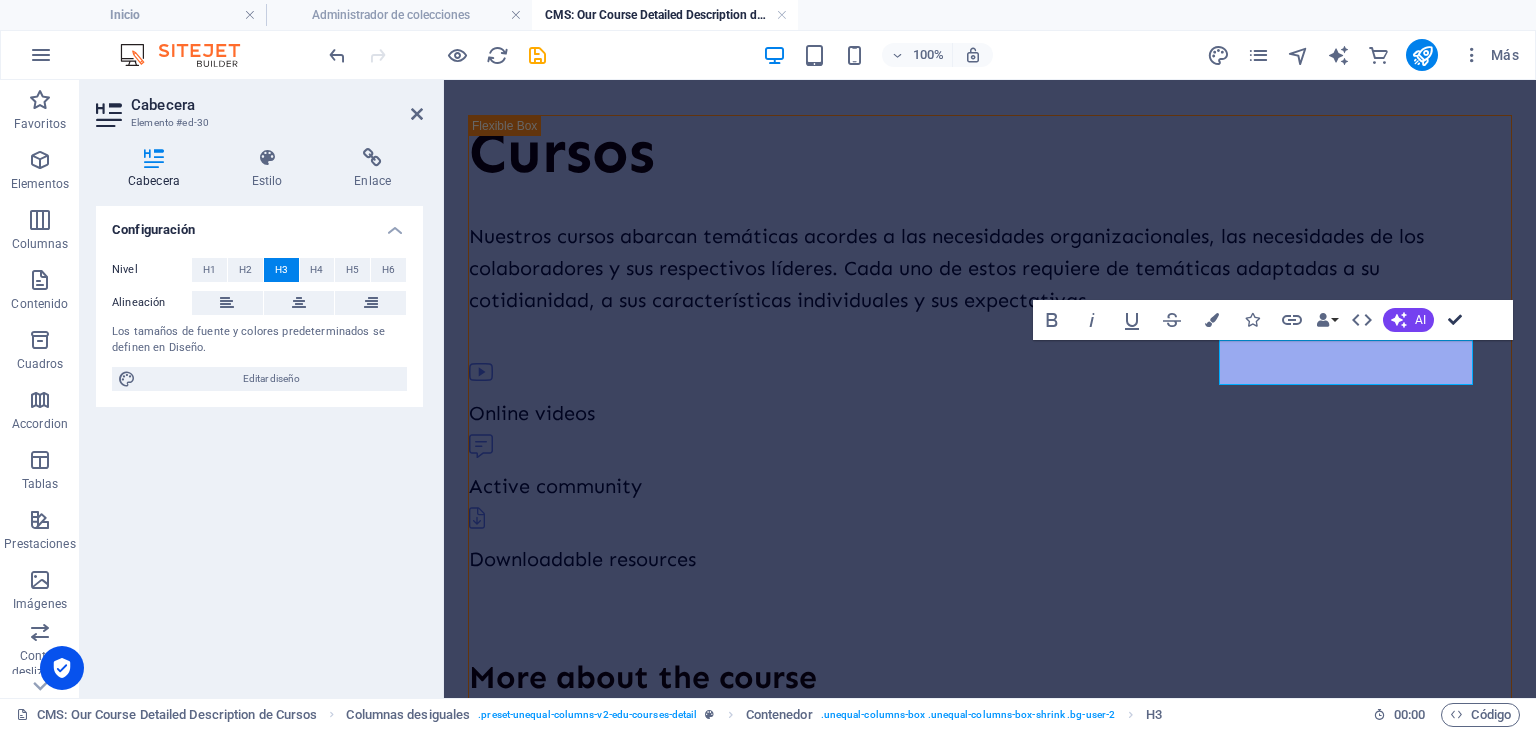 scroll, scrollTop: 63, scrollLeft: 0, axis: vertical 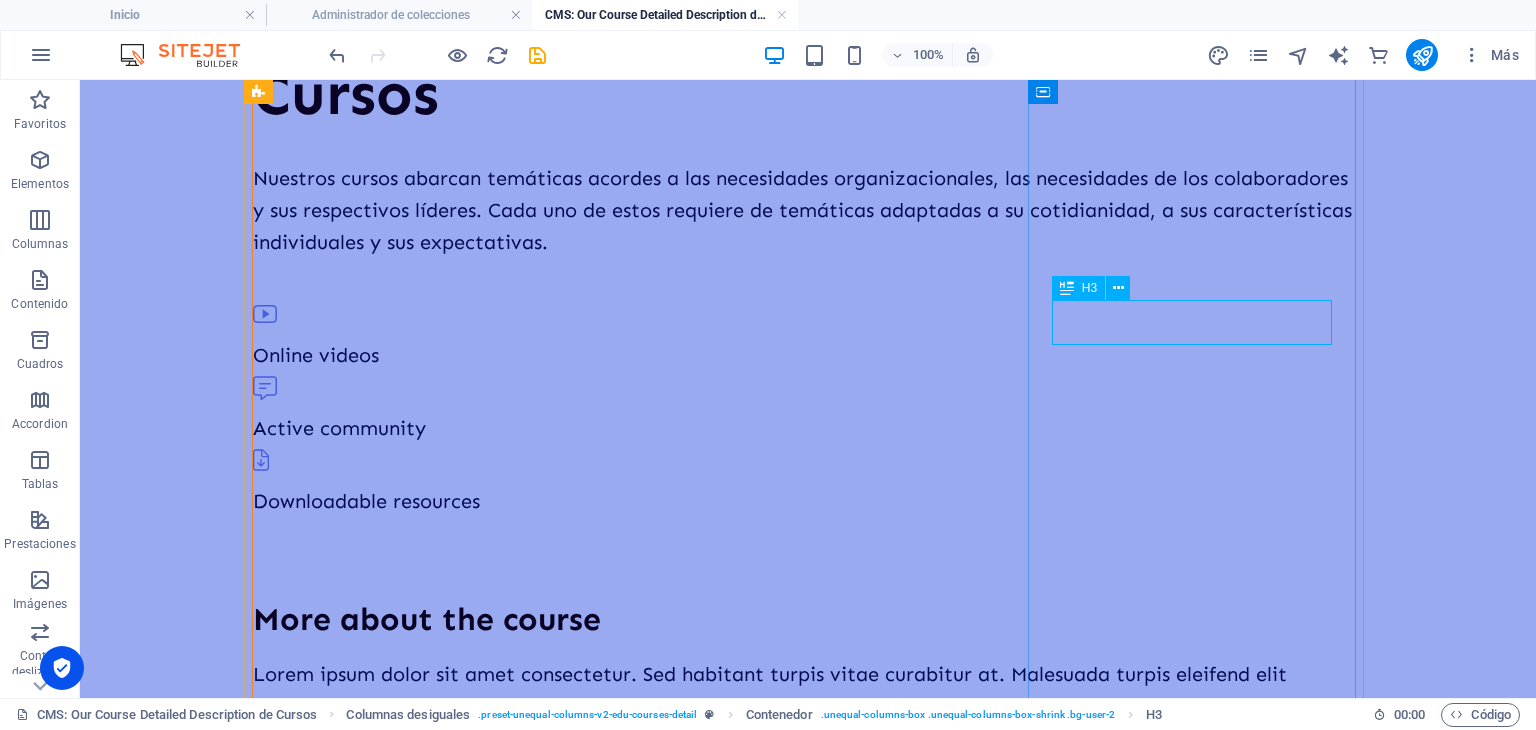 click on "$350.000 COP" at bounding box center (808, 1921) 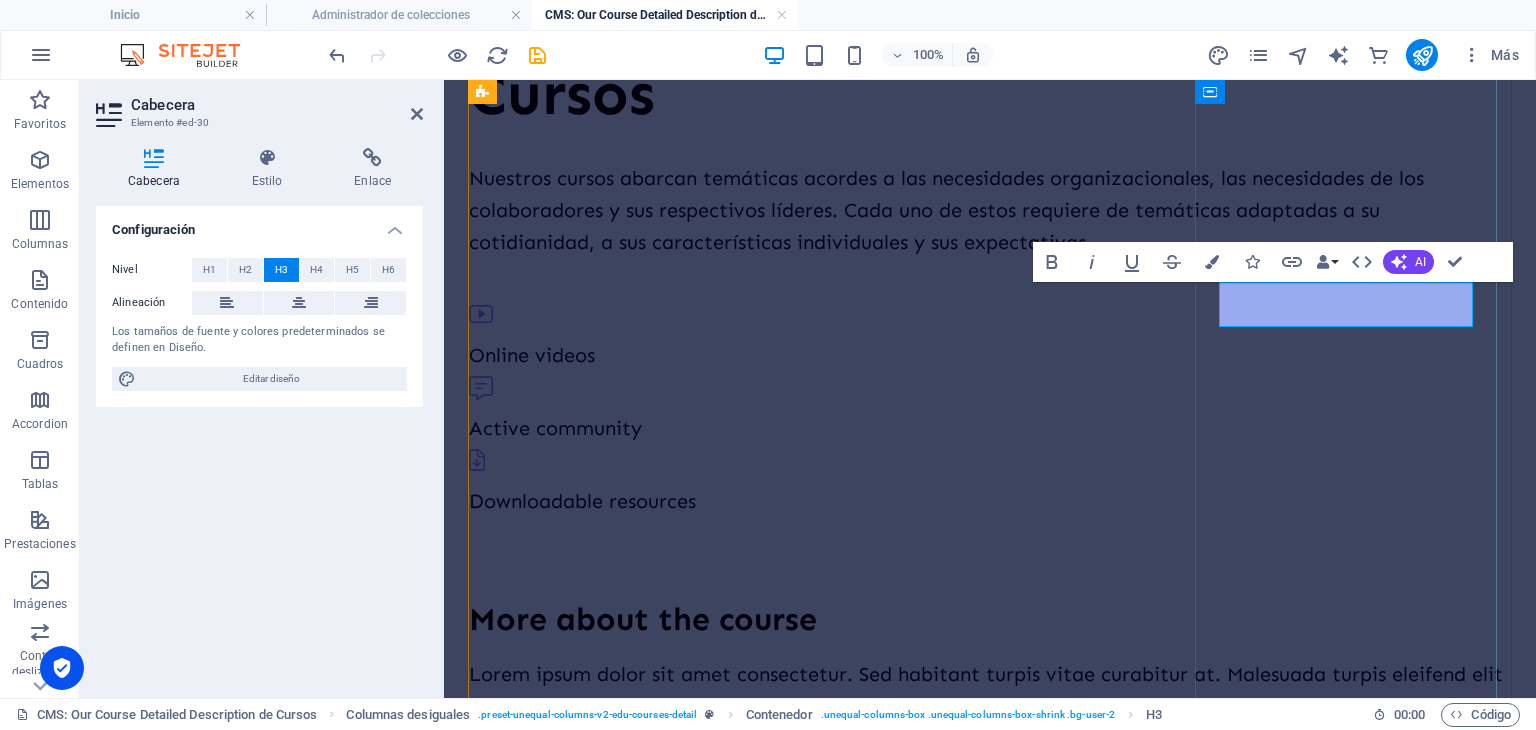 click on "$350.000 COP" at bounding box center (990, 1678) 